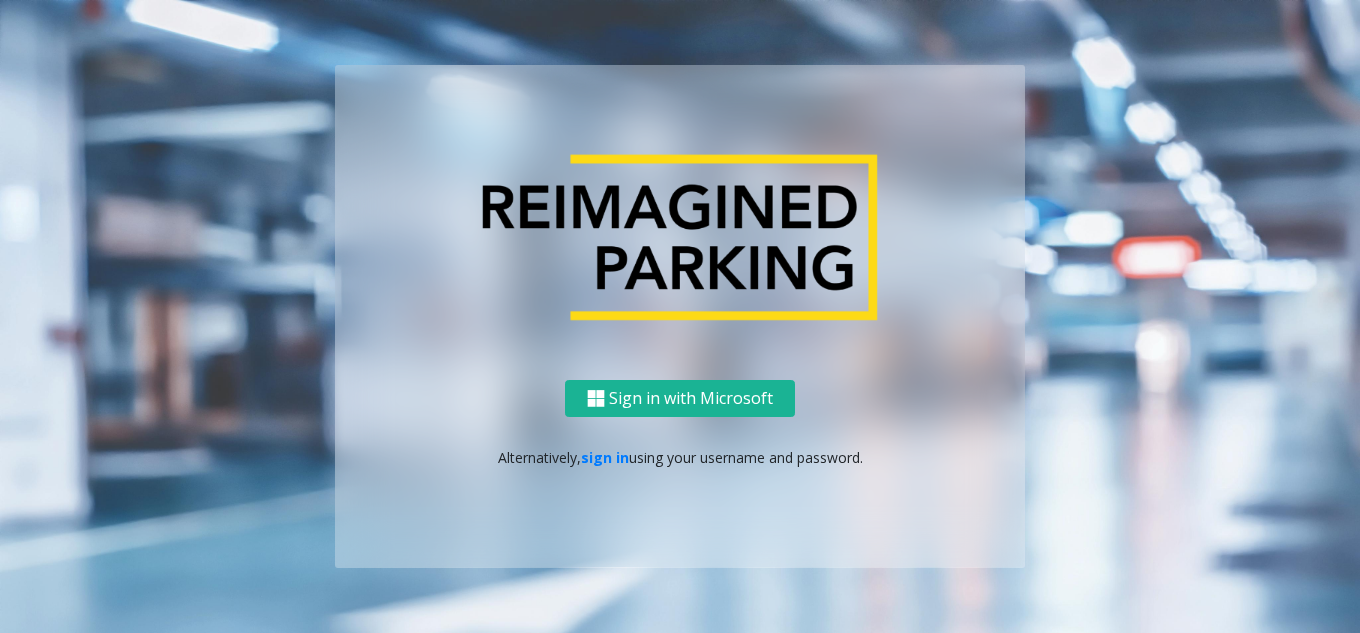 scroll, scrollTop: 0, scrollLeft: 0, axis: both 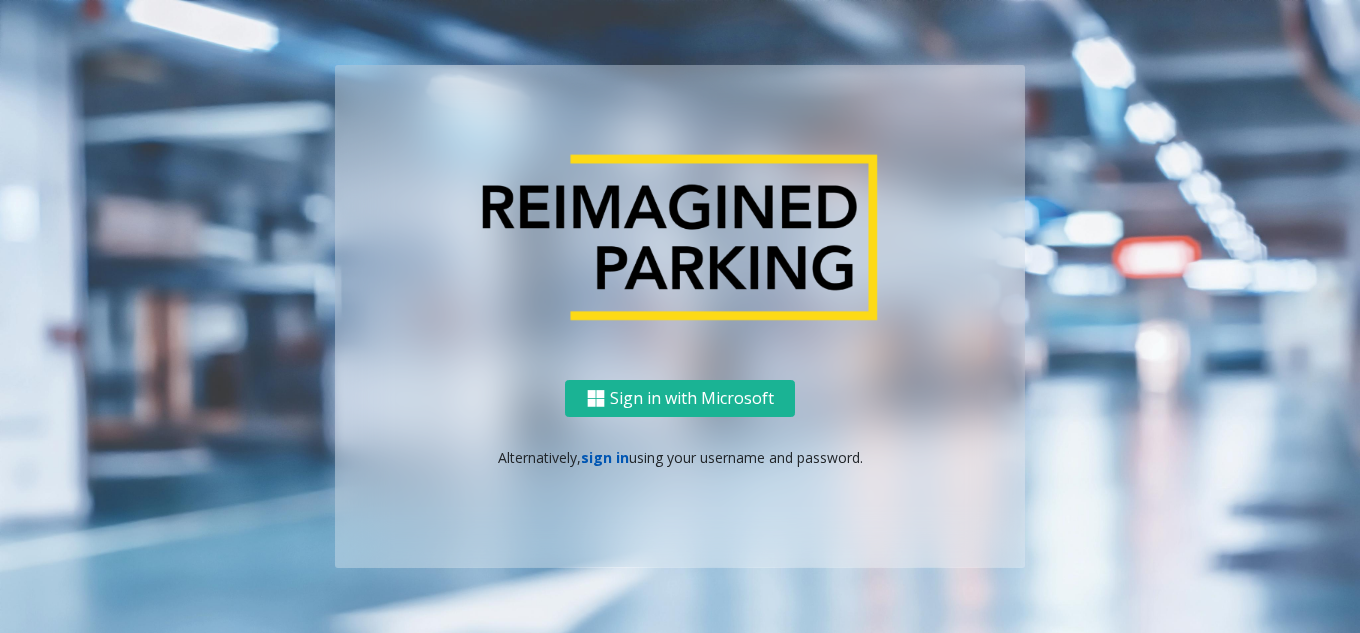 click on "sign in" 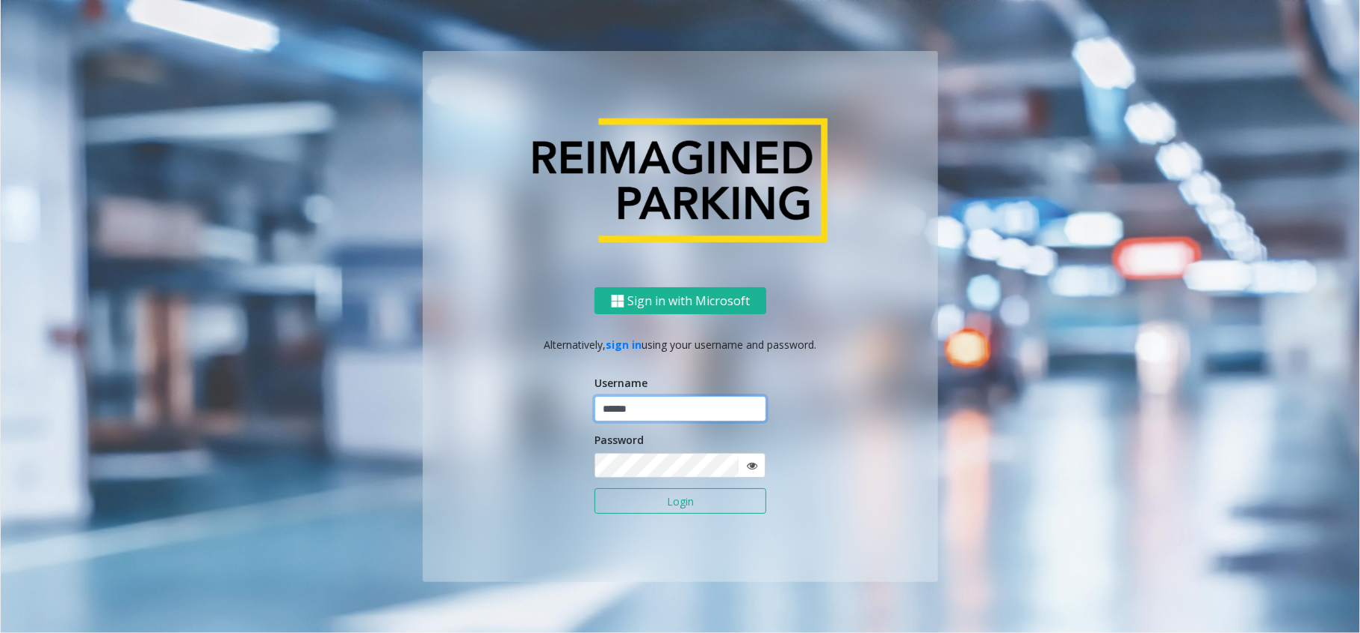 click 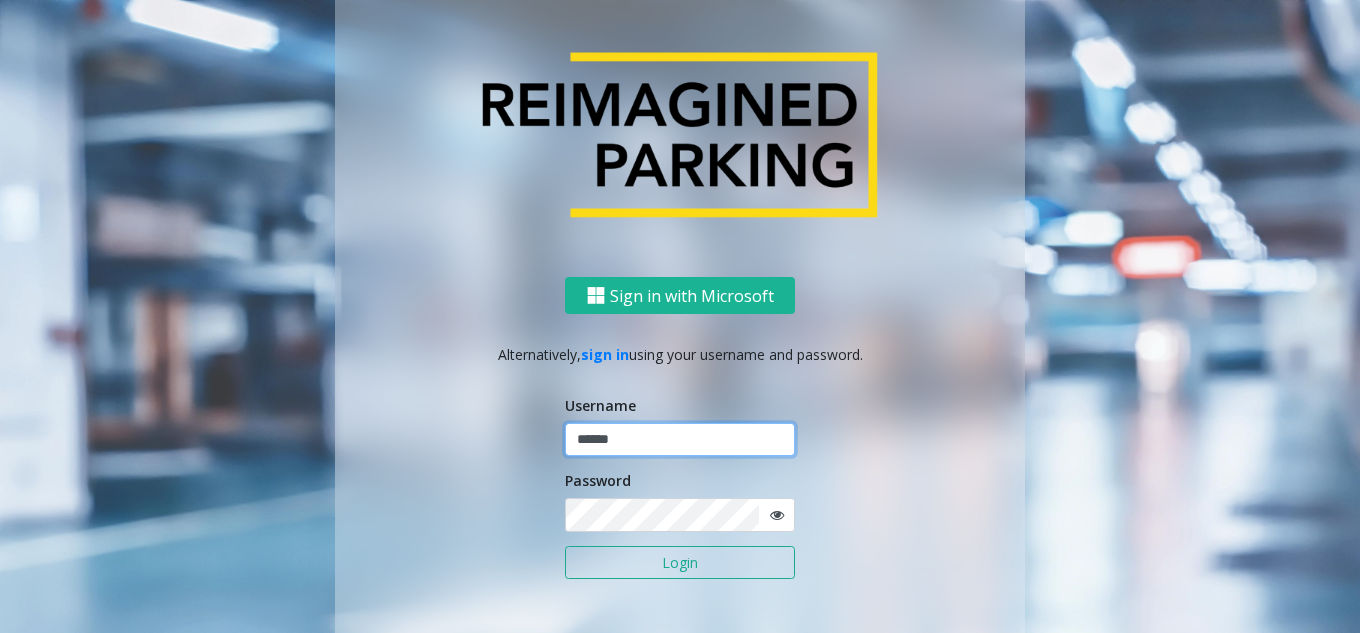 type on "******" 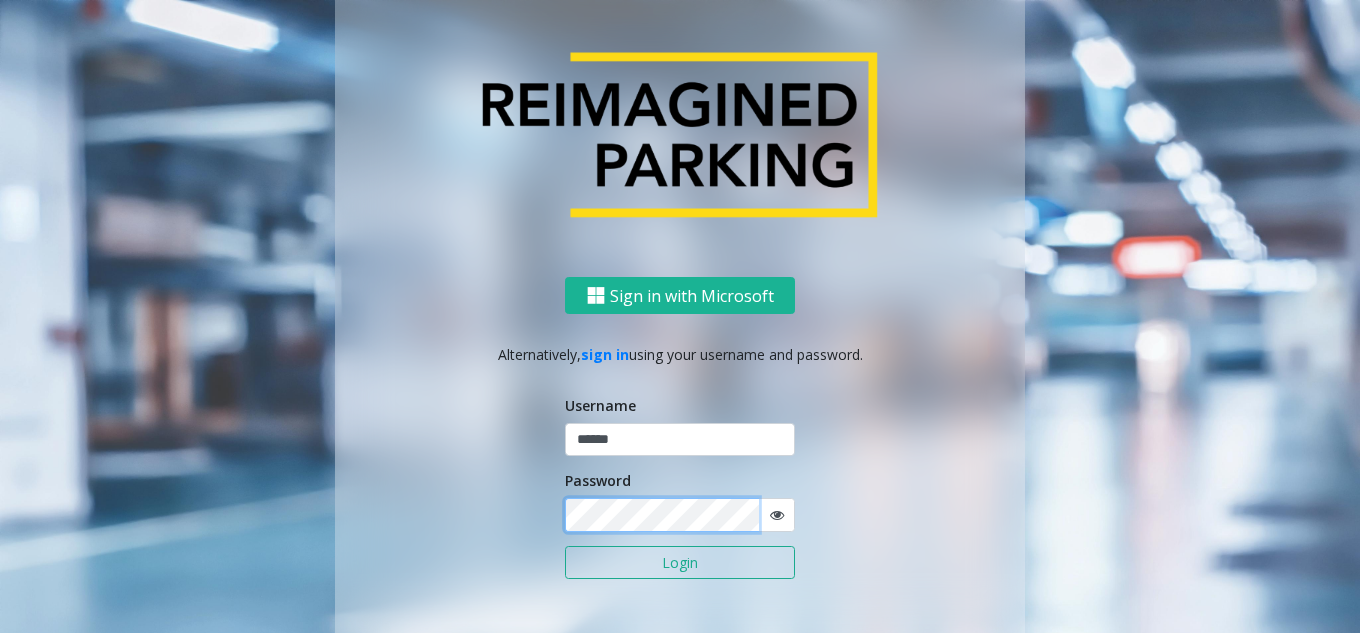 click on "Login" 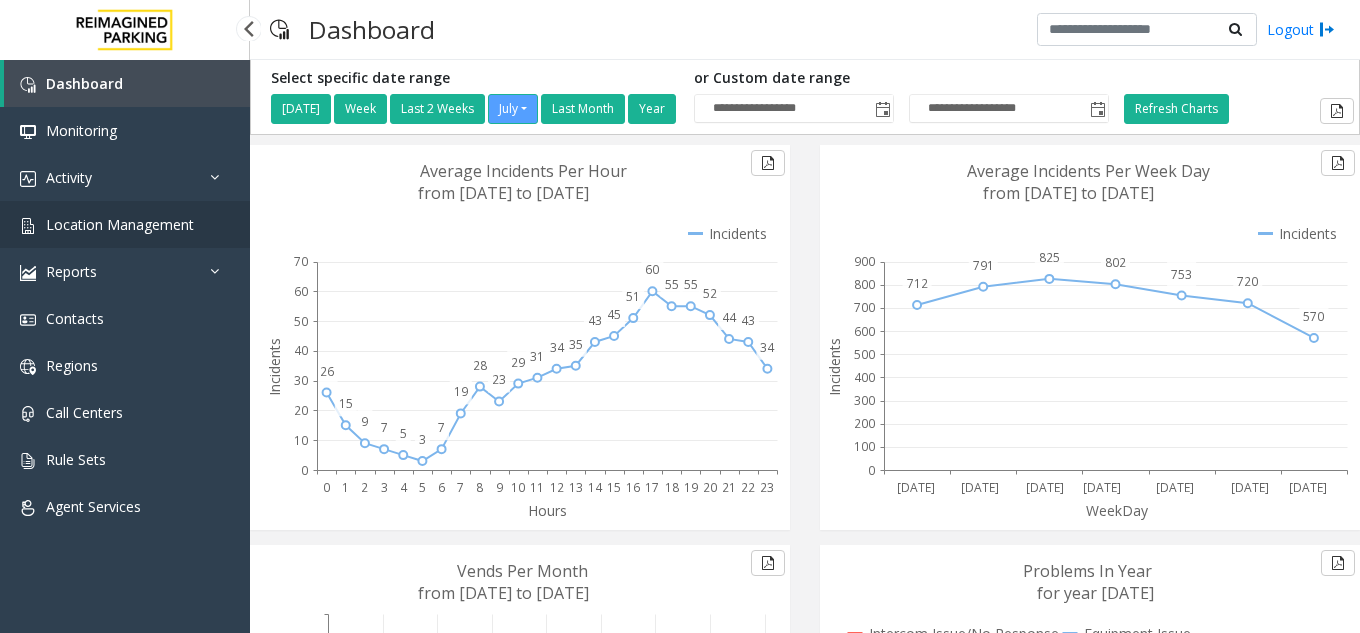 click on "Location Management" at bounding box center (120, 224) 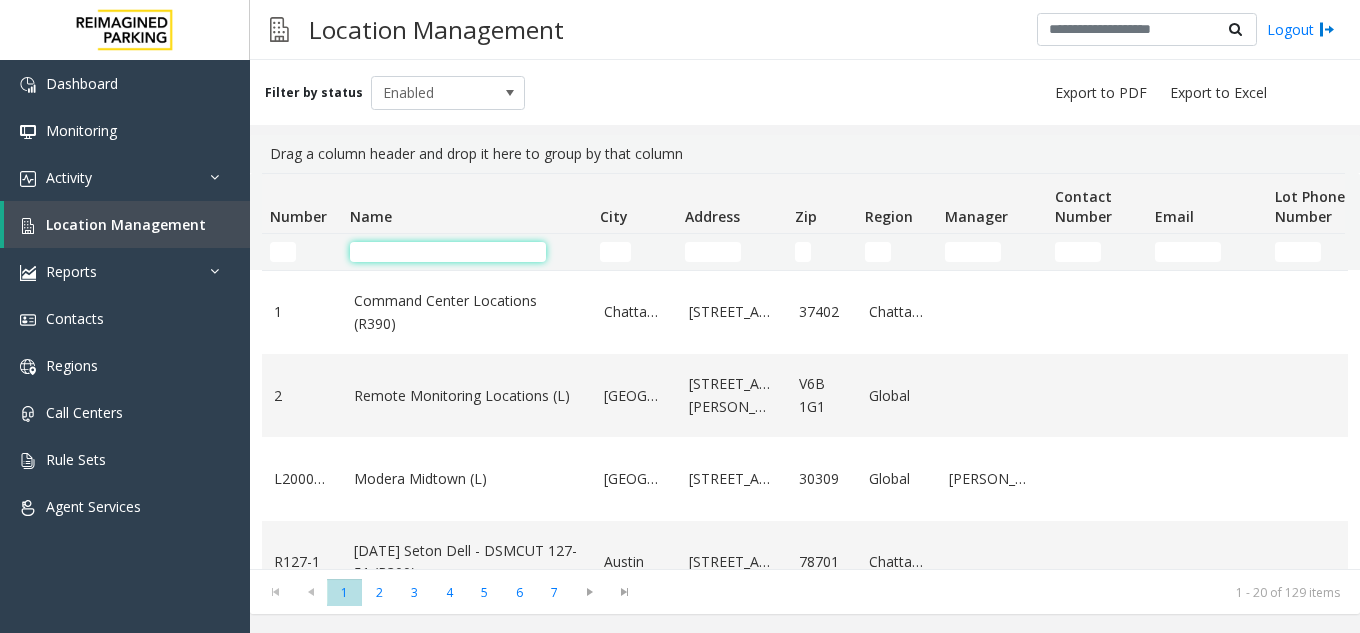 click 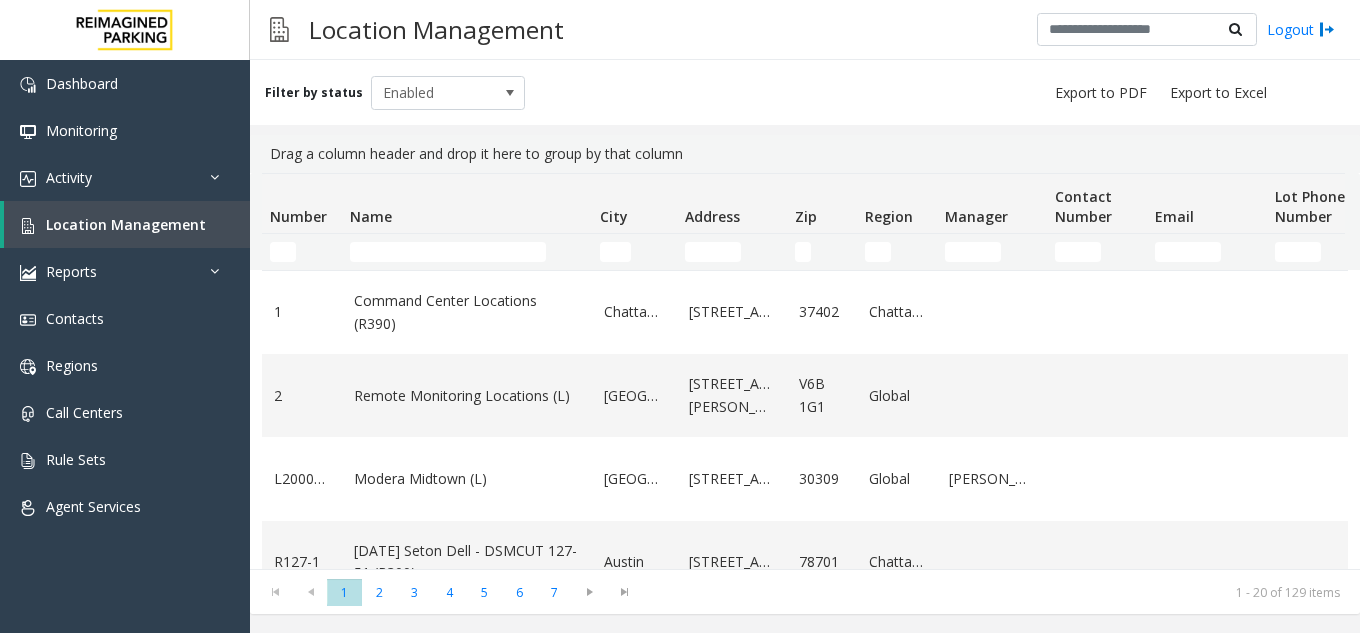 scroll, scrollTop: 0, scrollLeft: 89, axis: horizontal 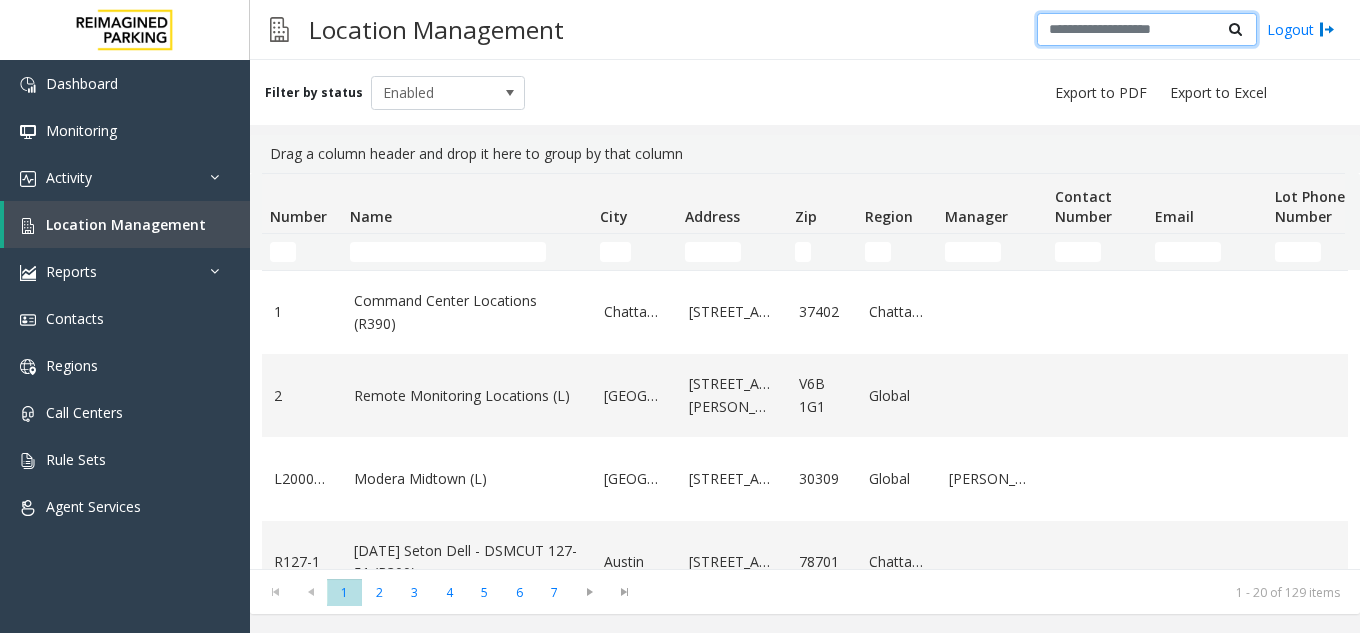 click at bounding box center (1147, 30) 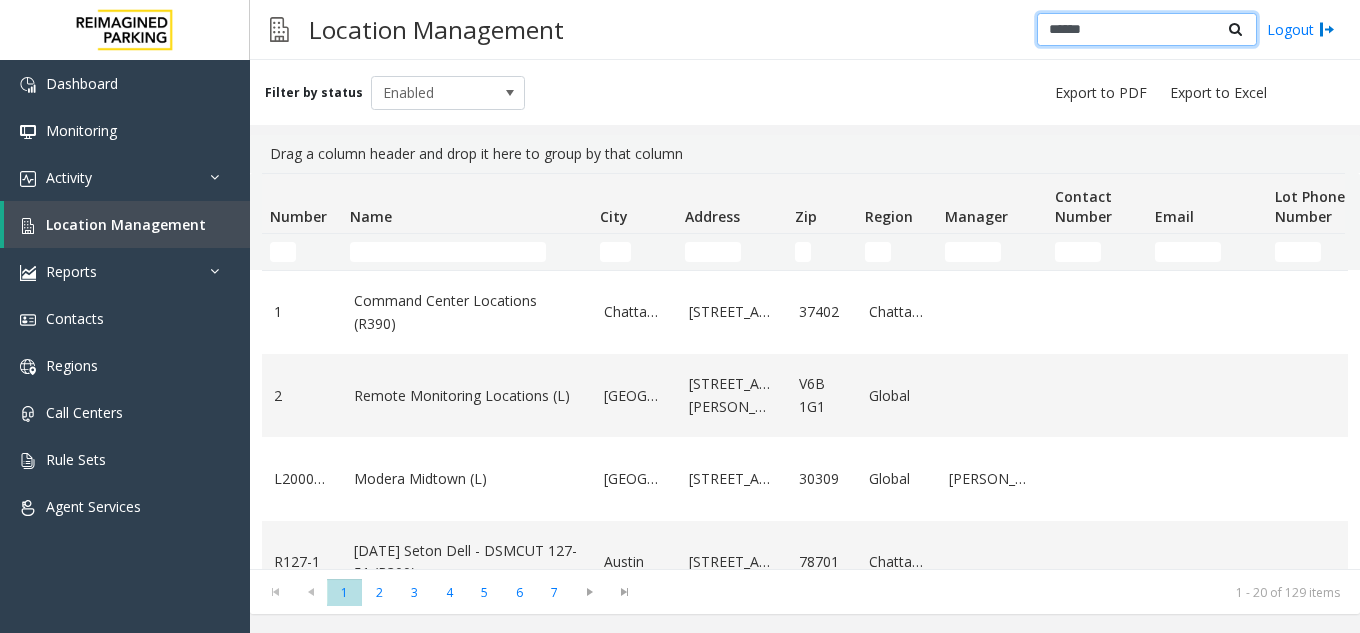 click on "******" at bounding box center [1147, 30] 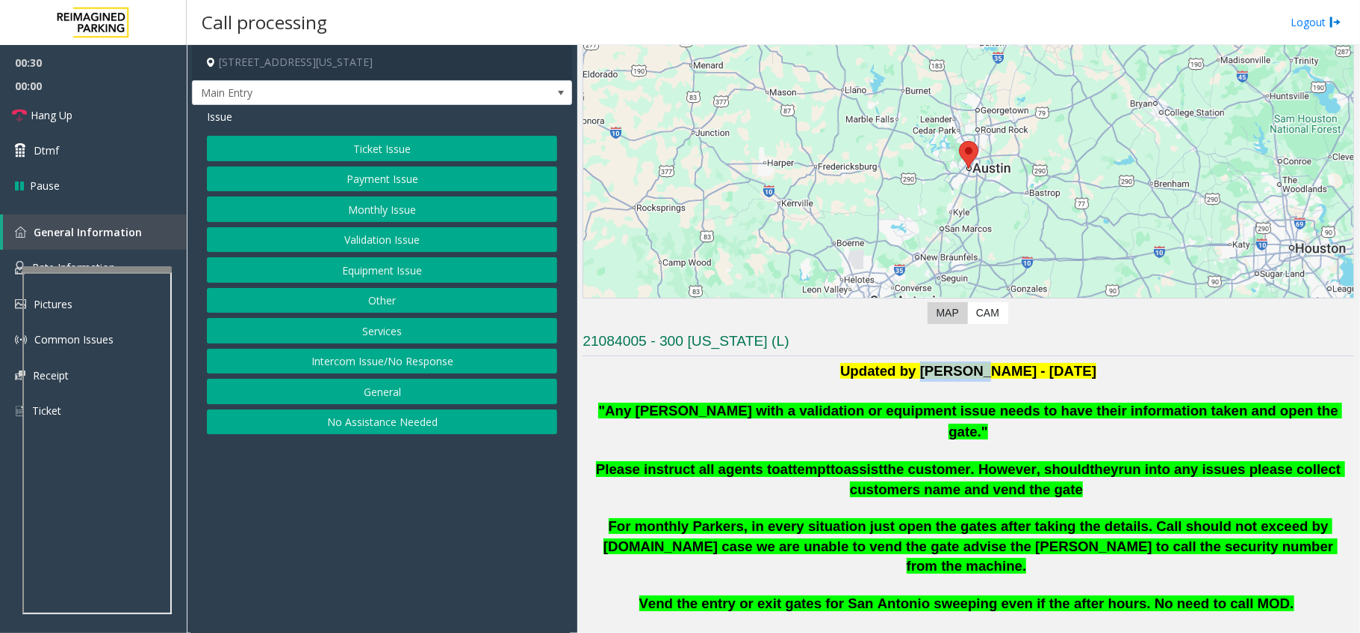 click at bounding box center (1235, 29) 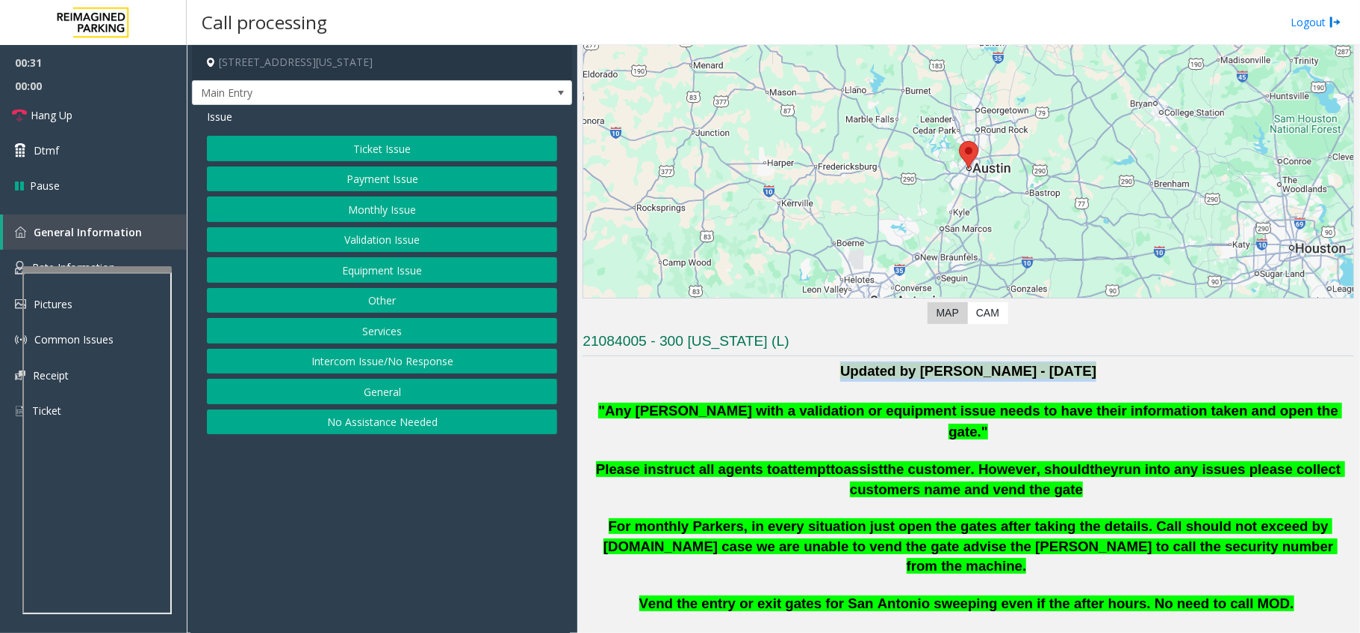 click on "Go to location directory" 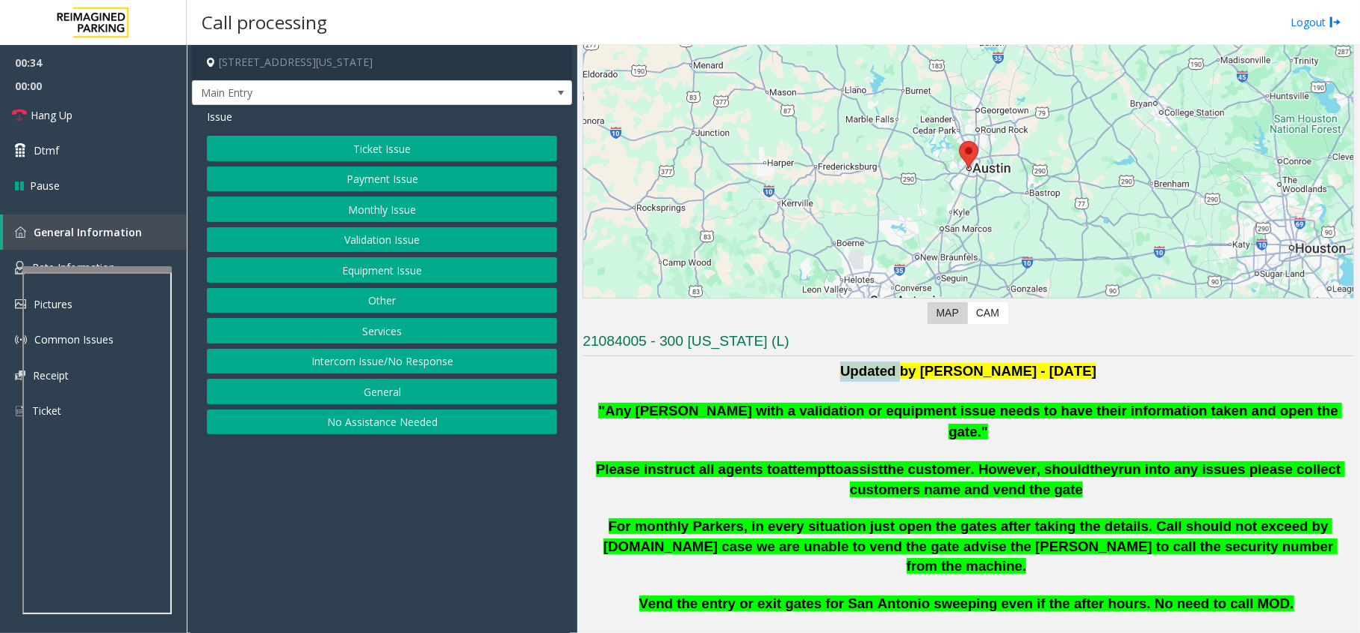 click at bounding box center (1147, 30) 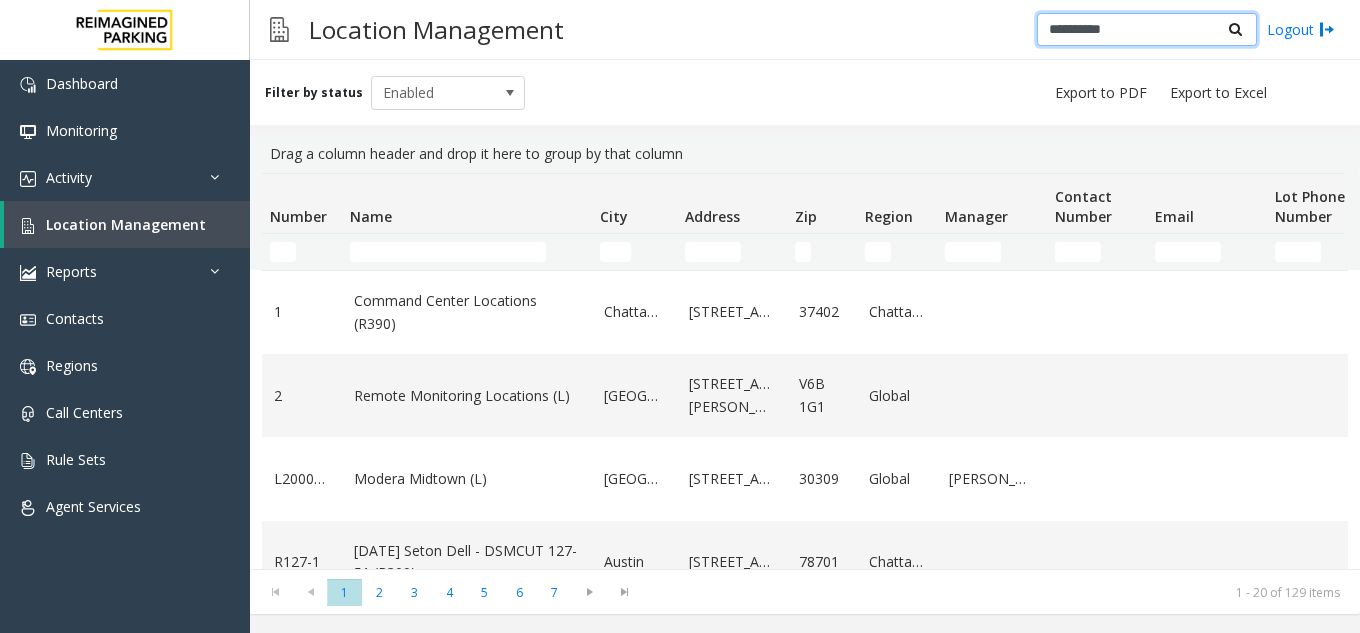 type on "**********" 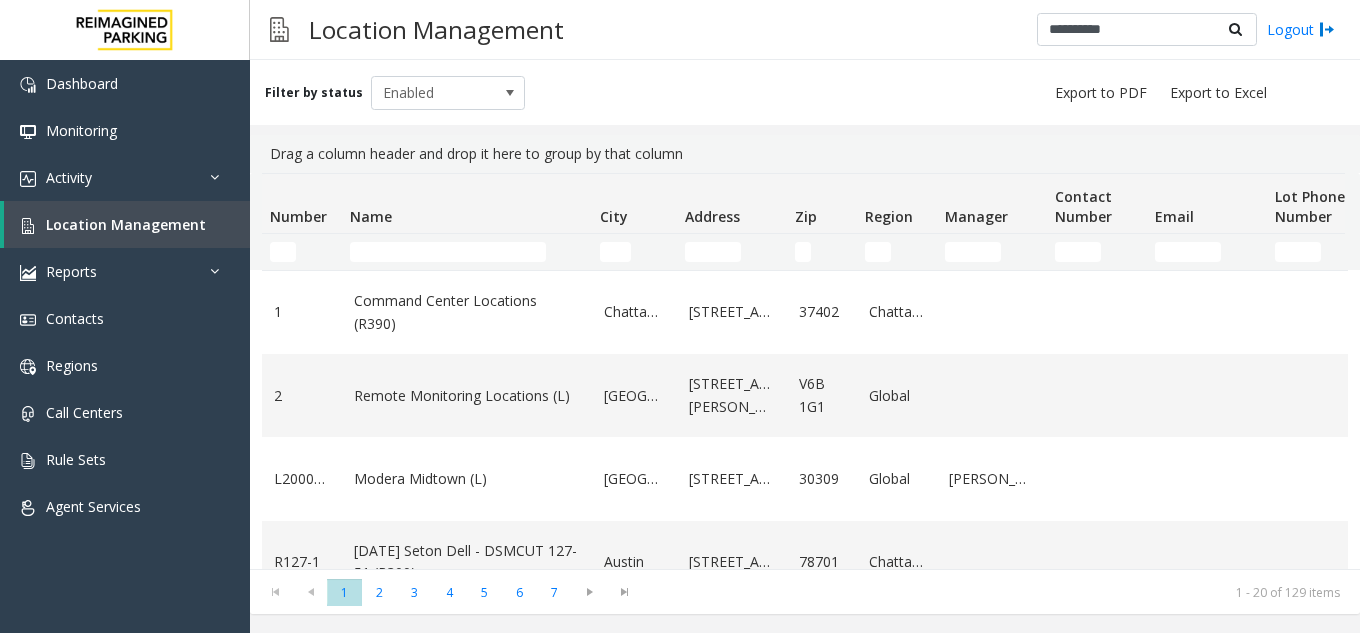 click at bounding box center (1235, 29) 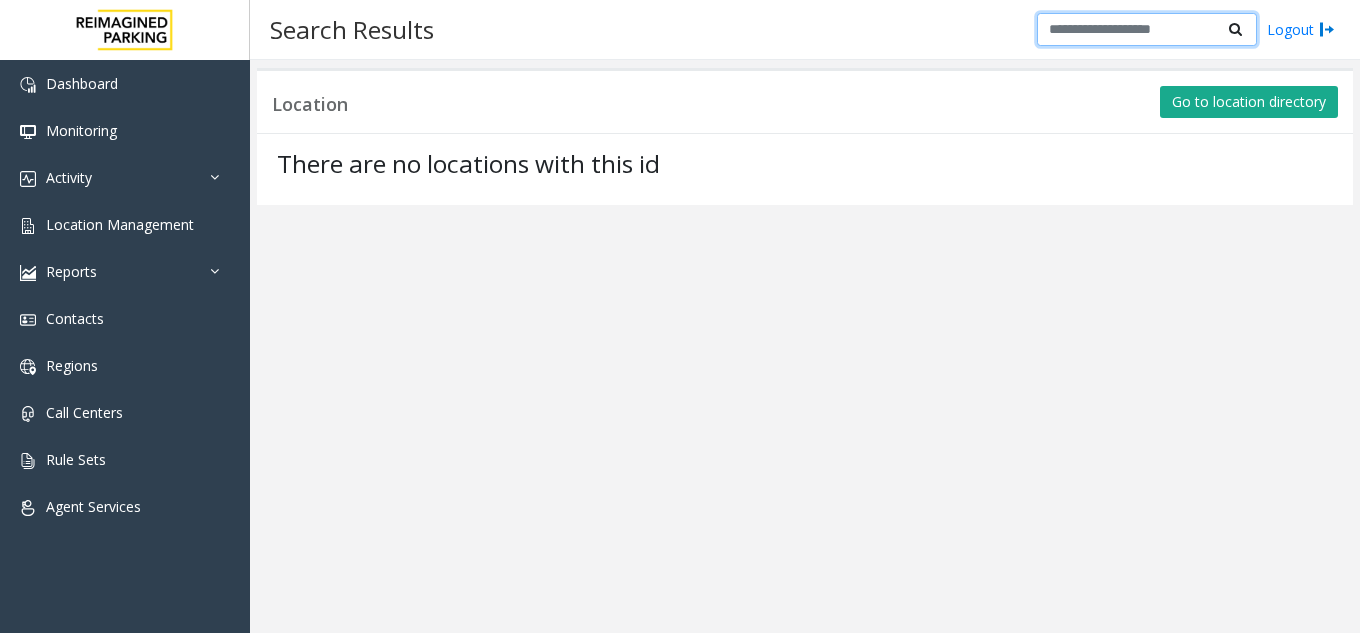 click at bounding box center (1147, 30) 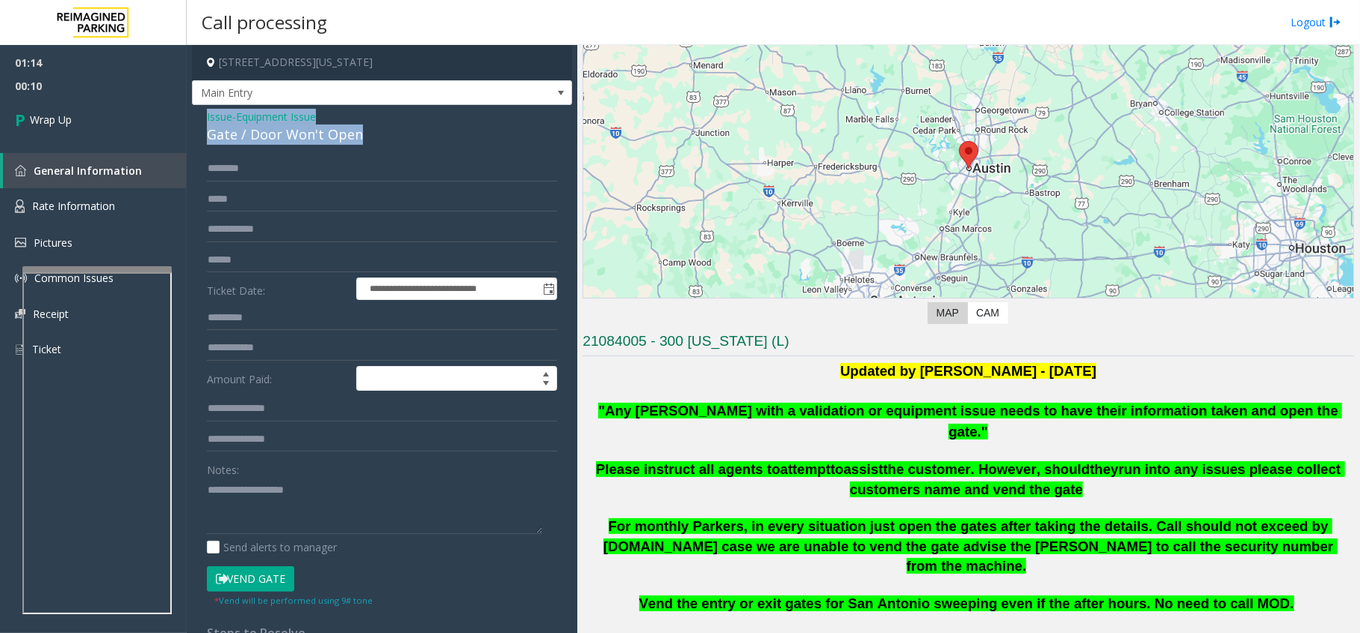 click at bounding box center [1235, 29] 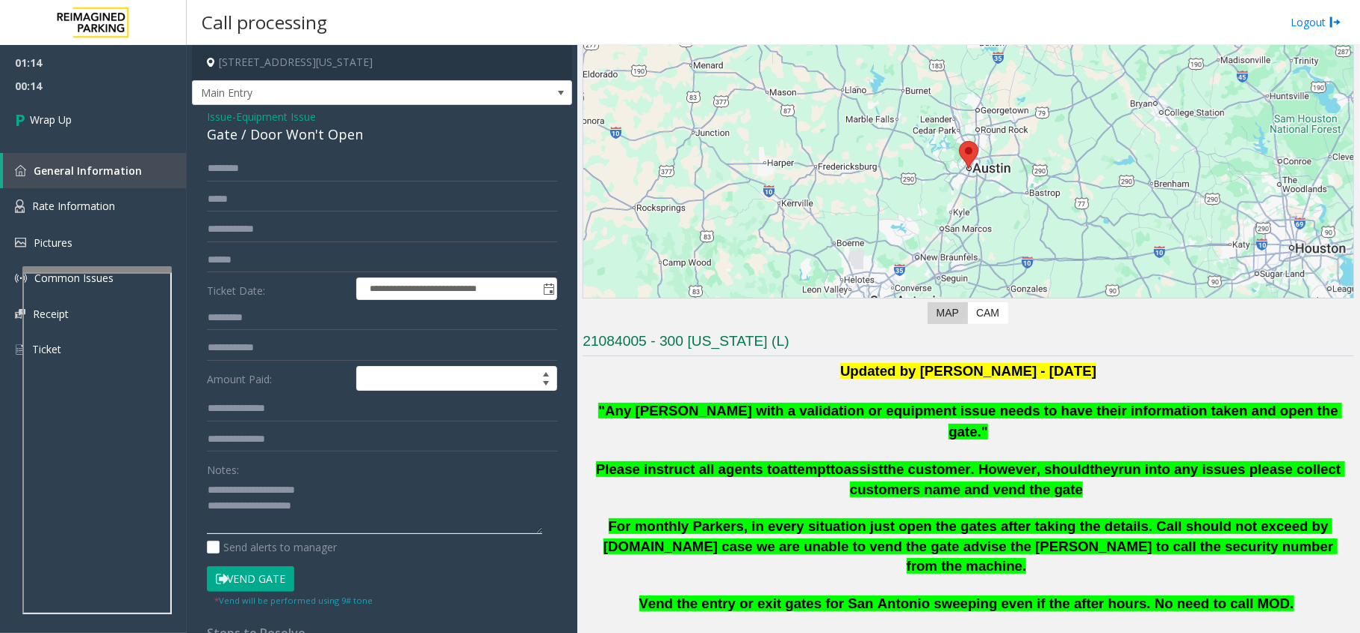 click on "Go to location directory" 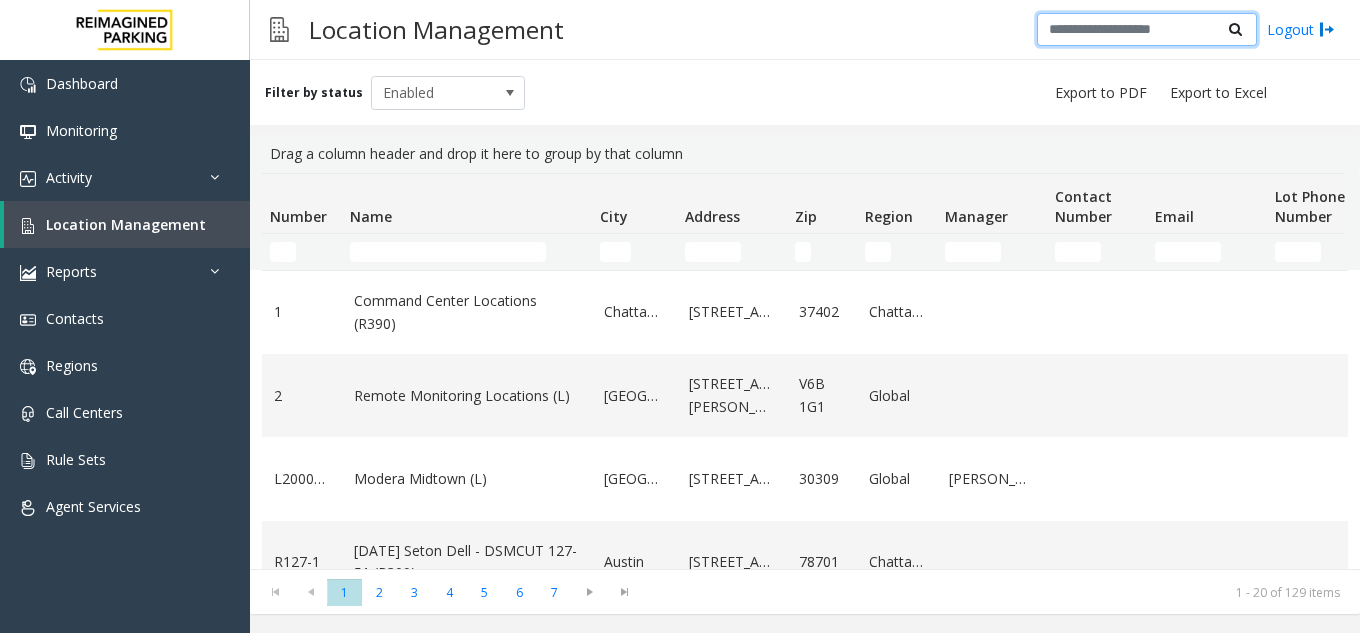 click at bounding box center [1147, 30] 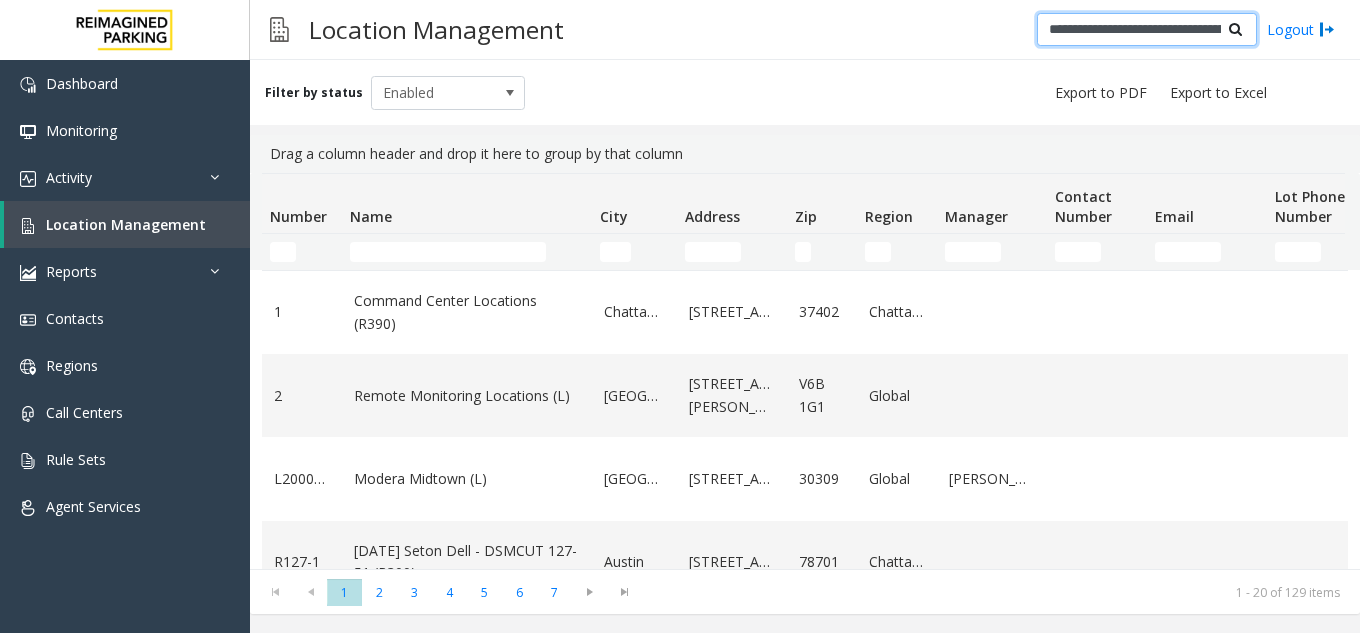 scroll, scrollTop: 0, scrollLeft: 964, axis: horizontal 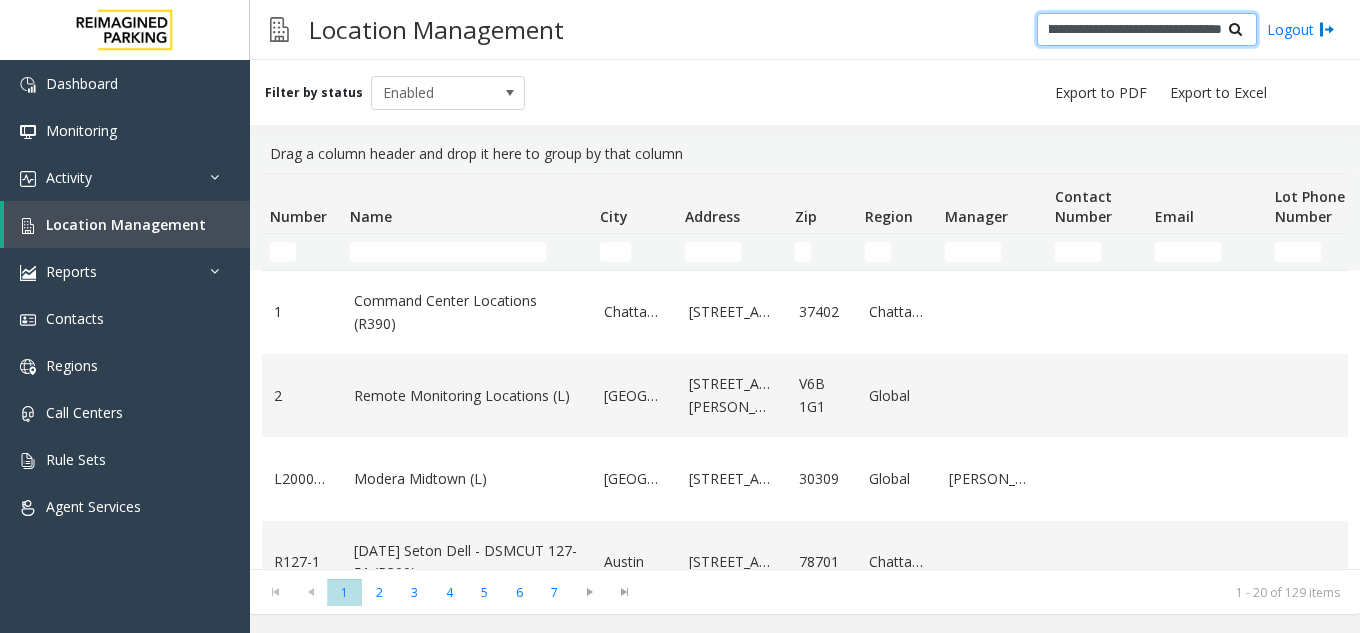 type on "**********" 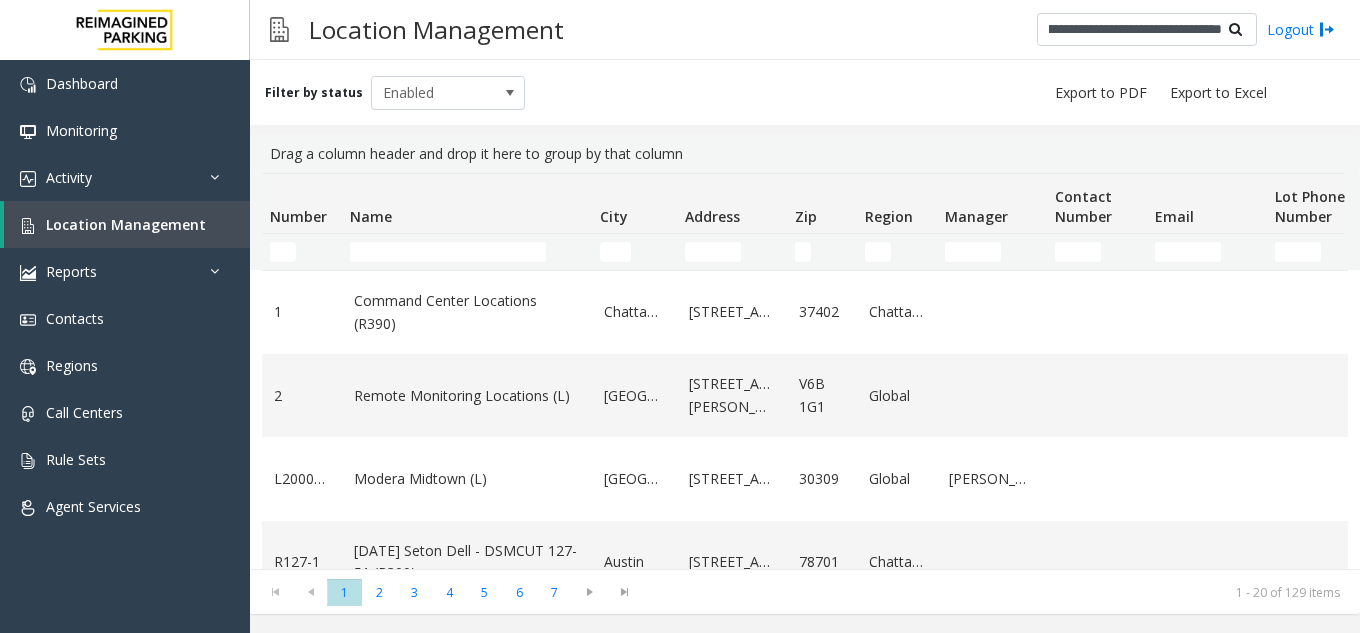 scroll, scrollTop: 0, scrollLeft: 0, axis: both 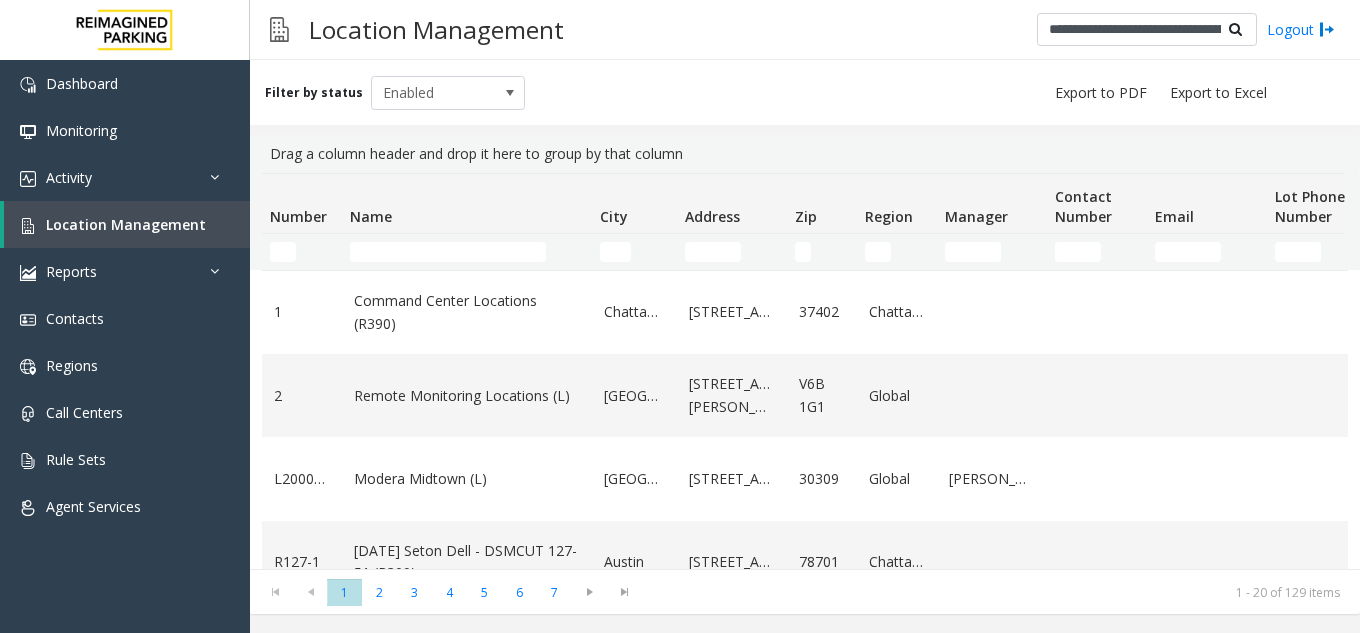 click at bounding box center (1235, 29) 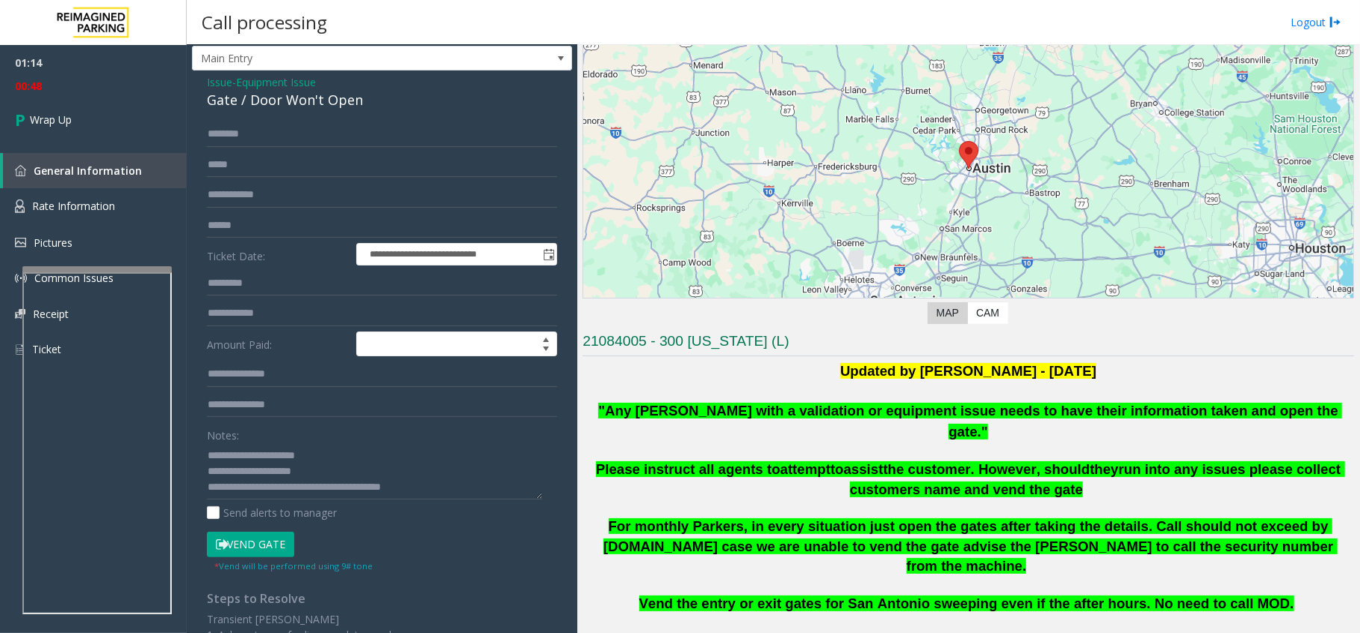 click on "Location Go to location directory" 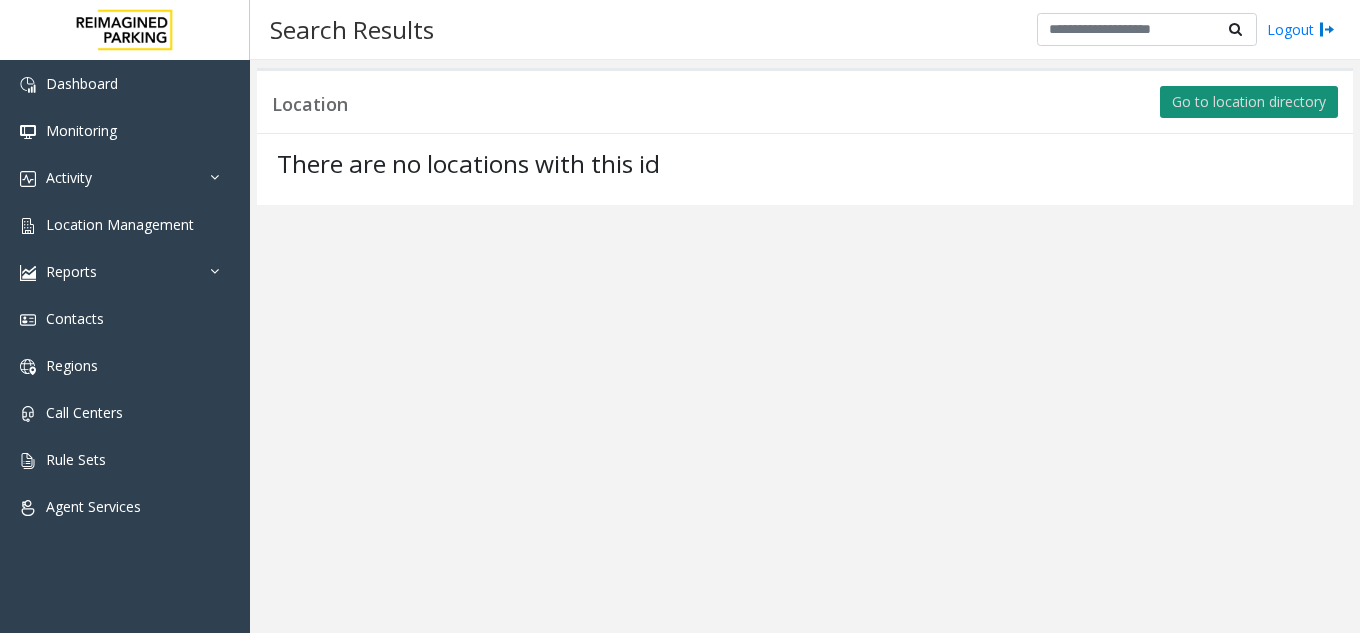 click on "Go to location directory" 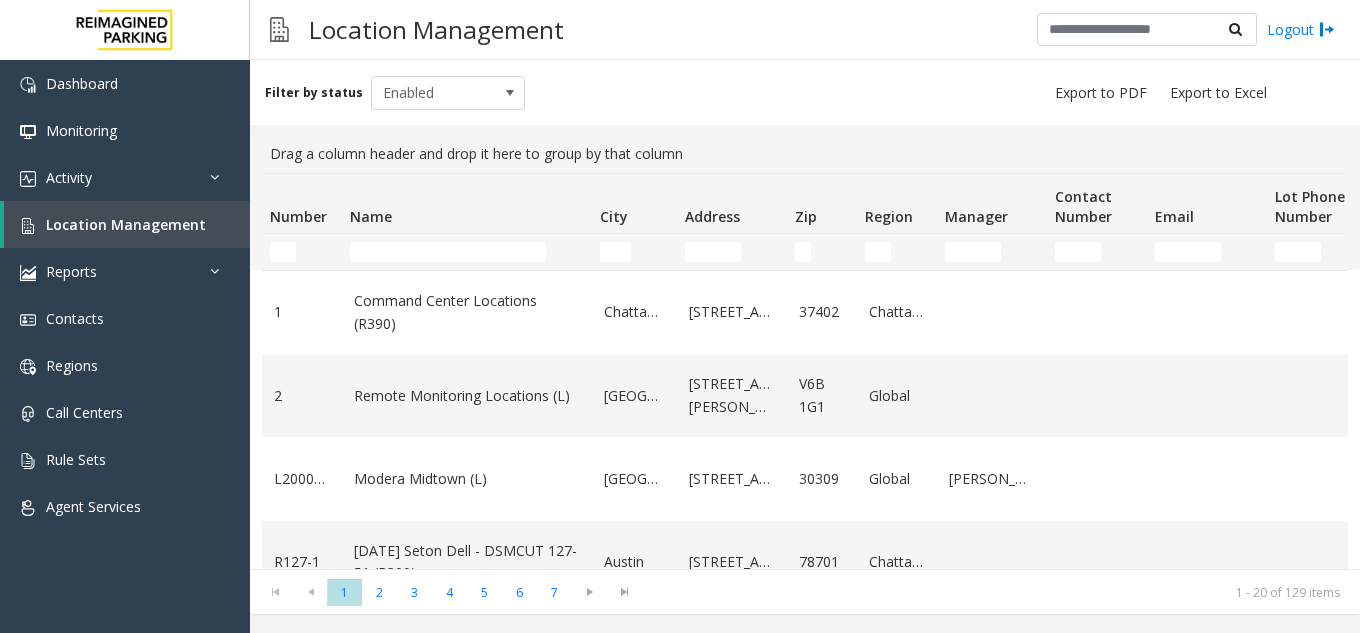 click 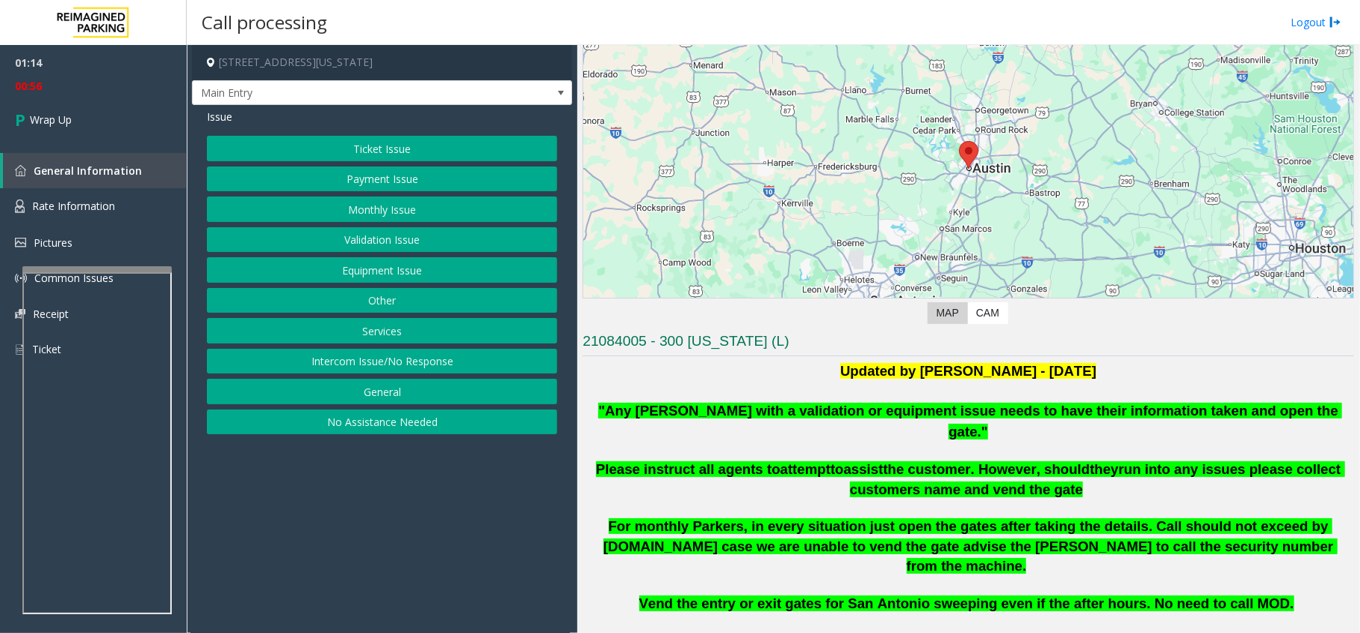 click 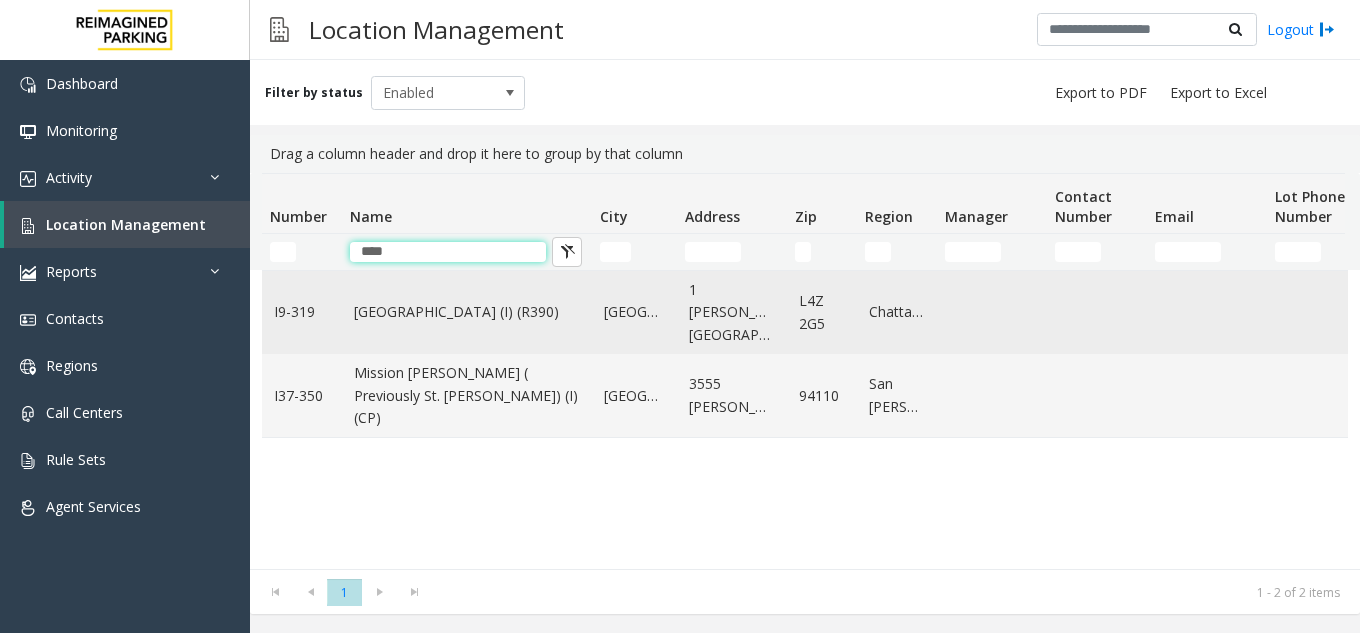 type on "****" 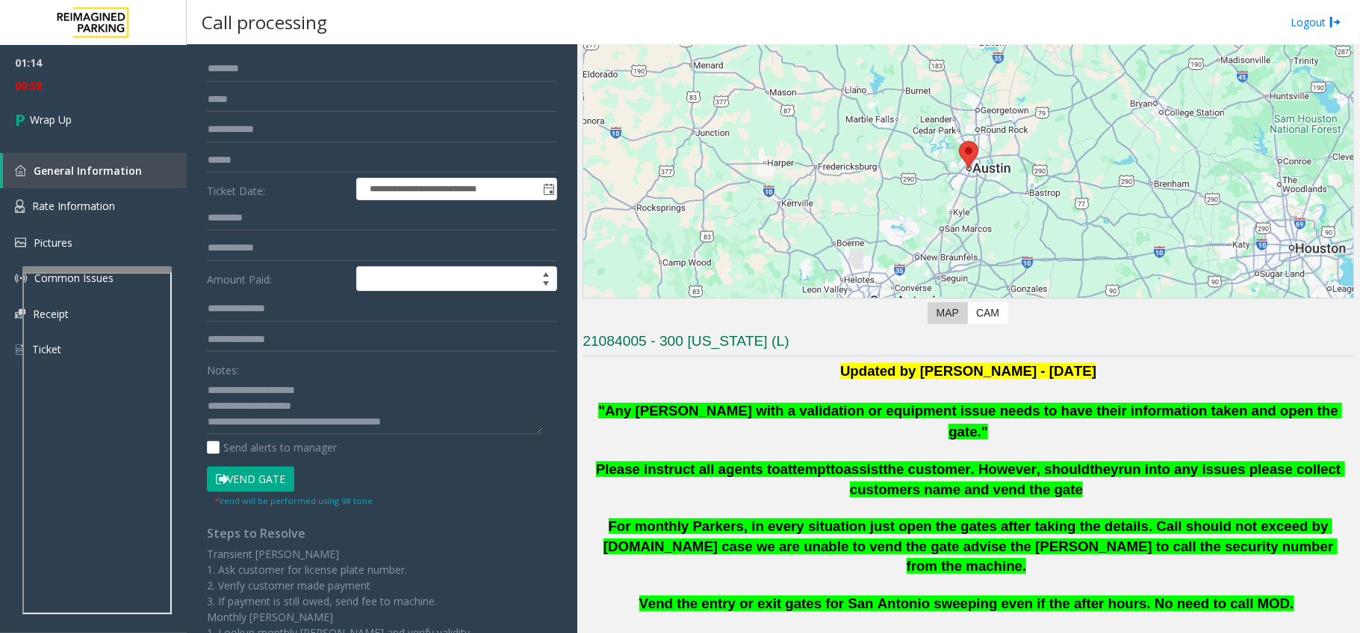 click on "[GEOGRAPHIC_DATA] (I) (R390)" 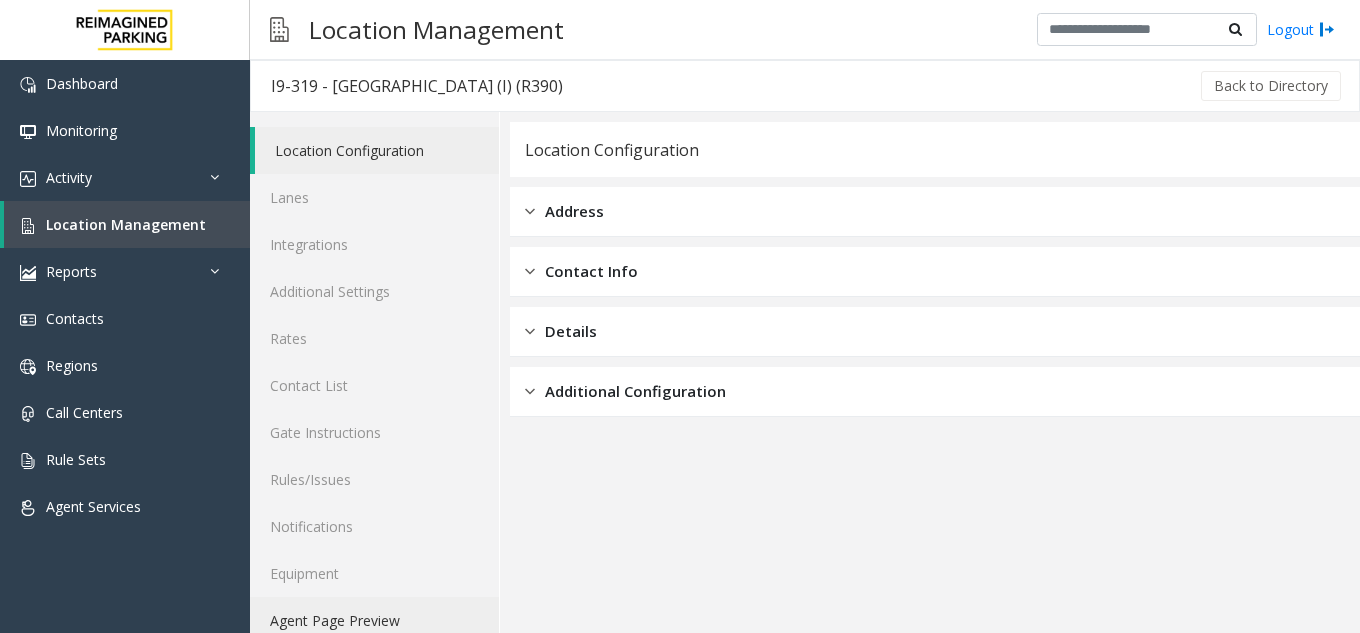 click on "Agent Page Preview" 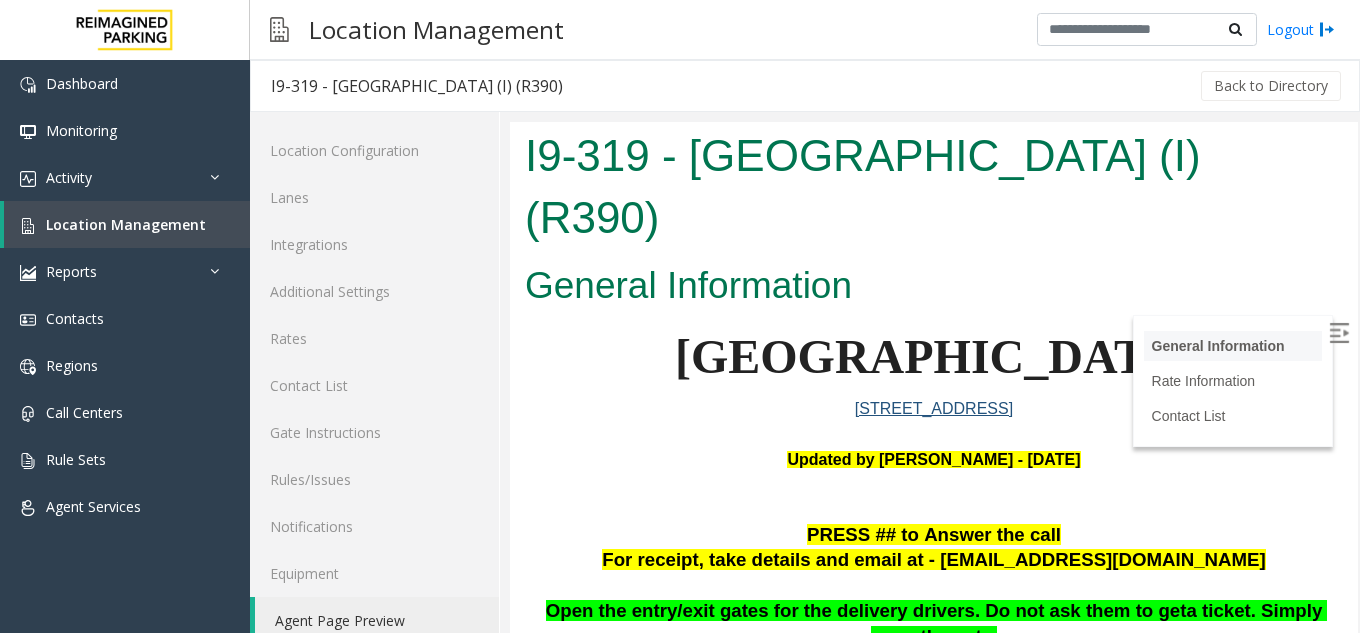 scroll, scrollTop: 0, scrollLeft: 0, axis: both 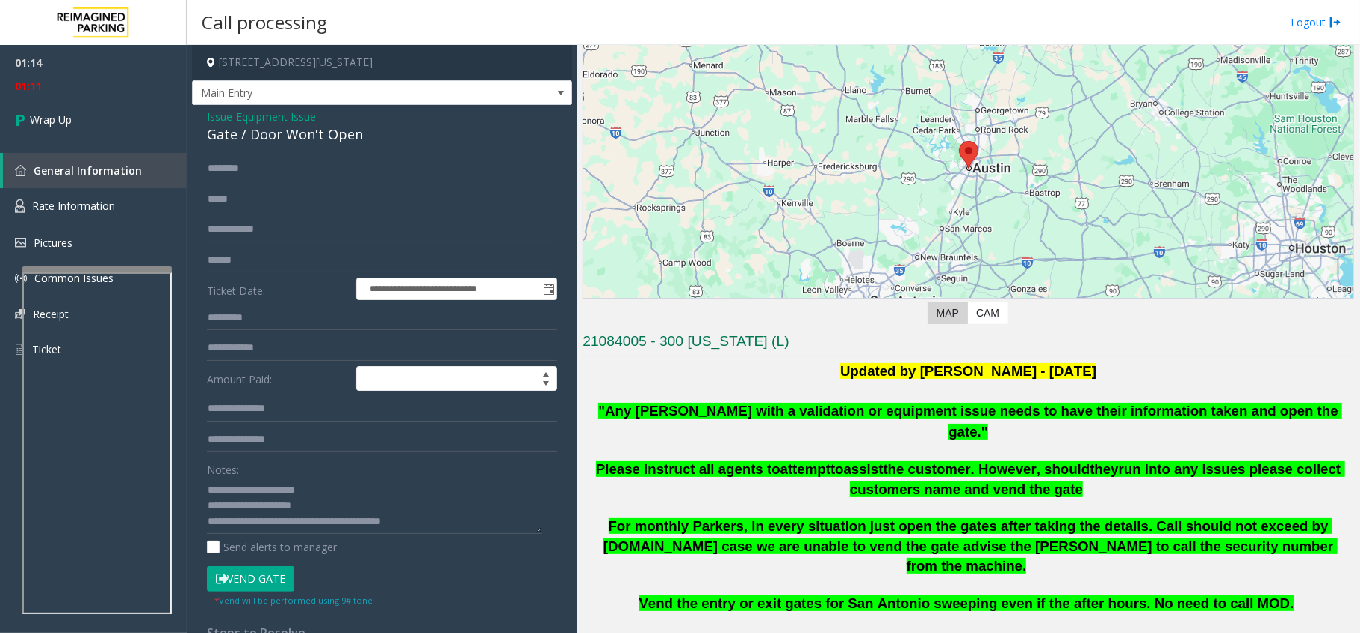 click at bounding box center [1339, 333] 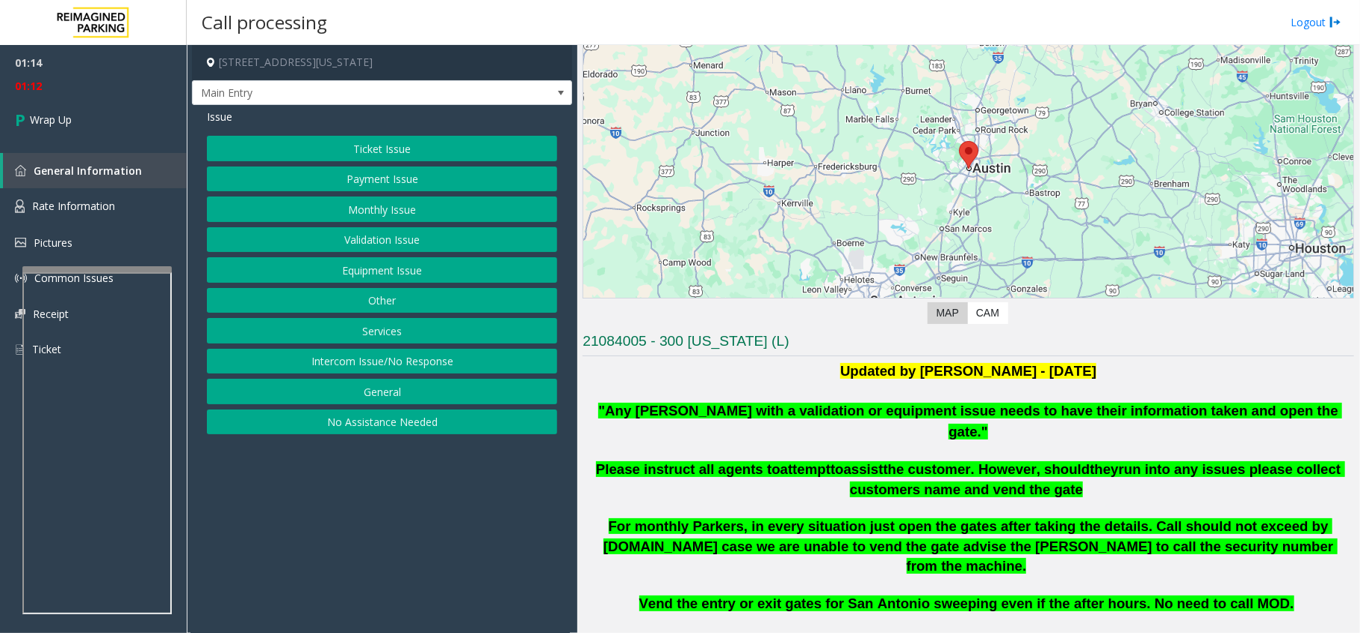 scroll, scrollTop: 700, scrollLeft: 0, axis: vertical 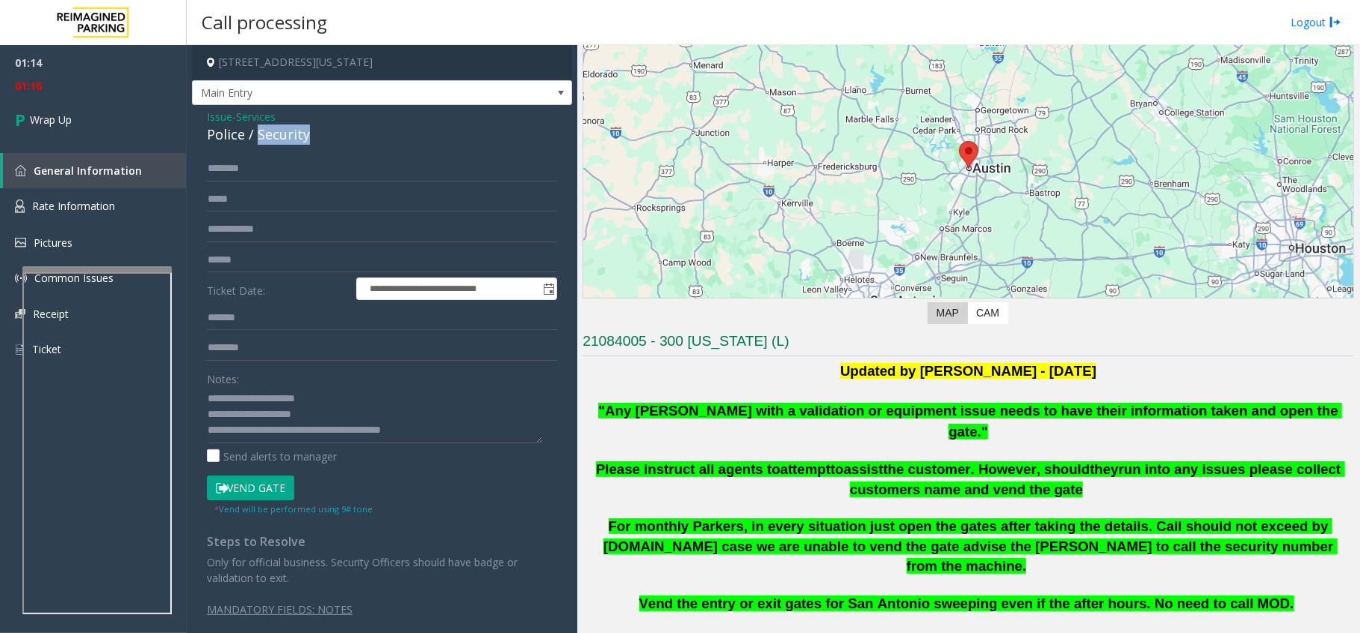 click on "Lanes" 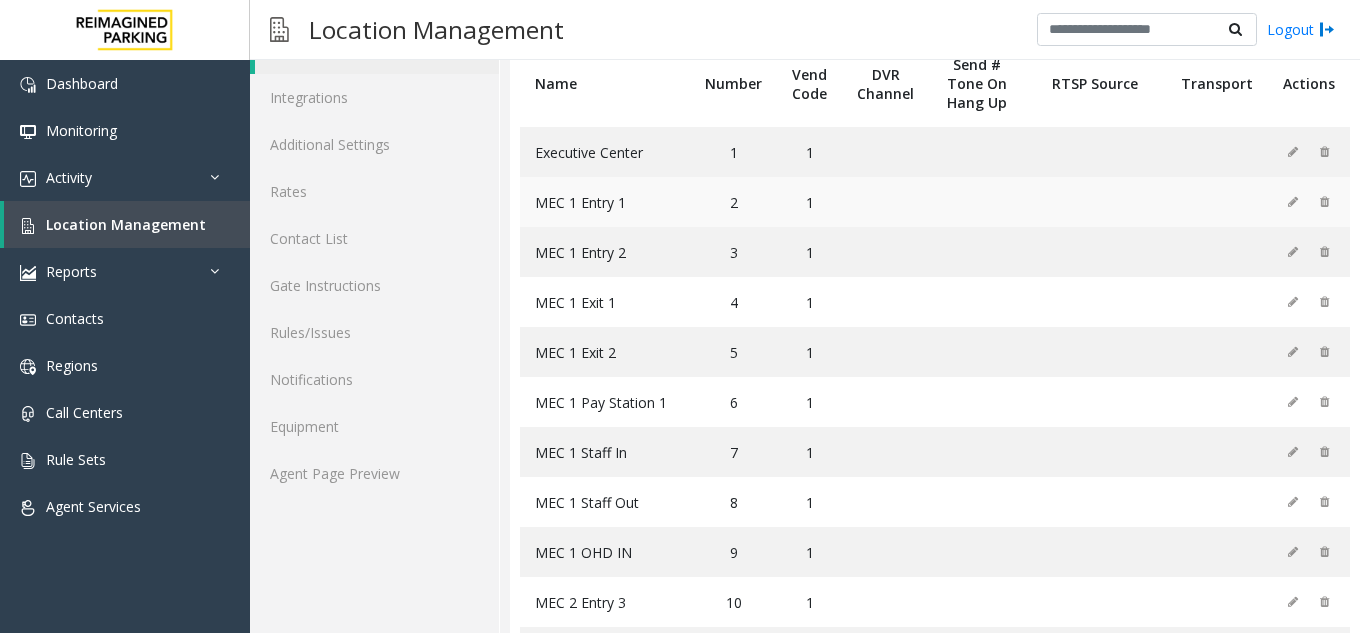 scroll, scrollTop: 0, scrollLeft: 0, axis: both 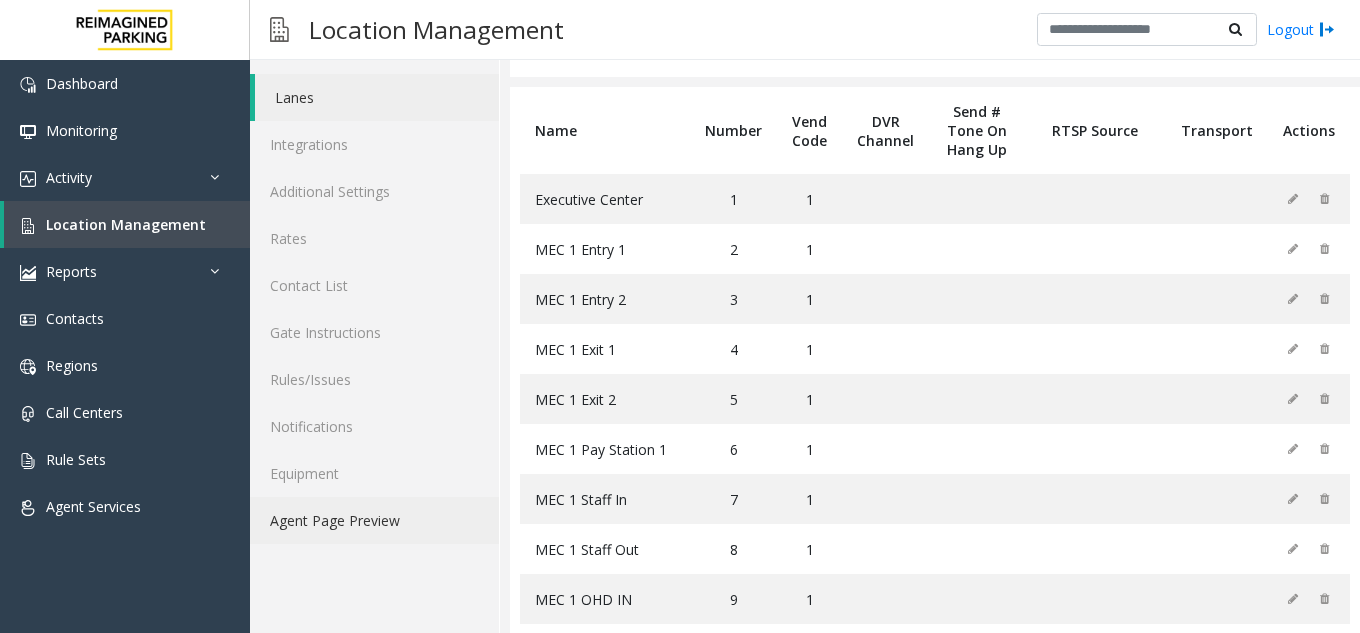 click on "Agent Page Preview" 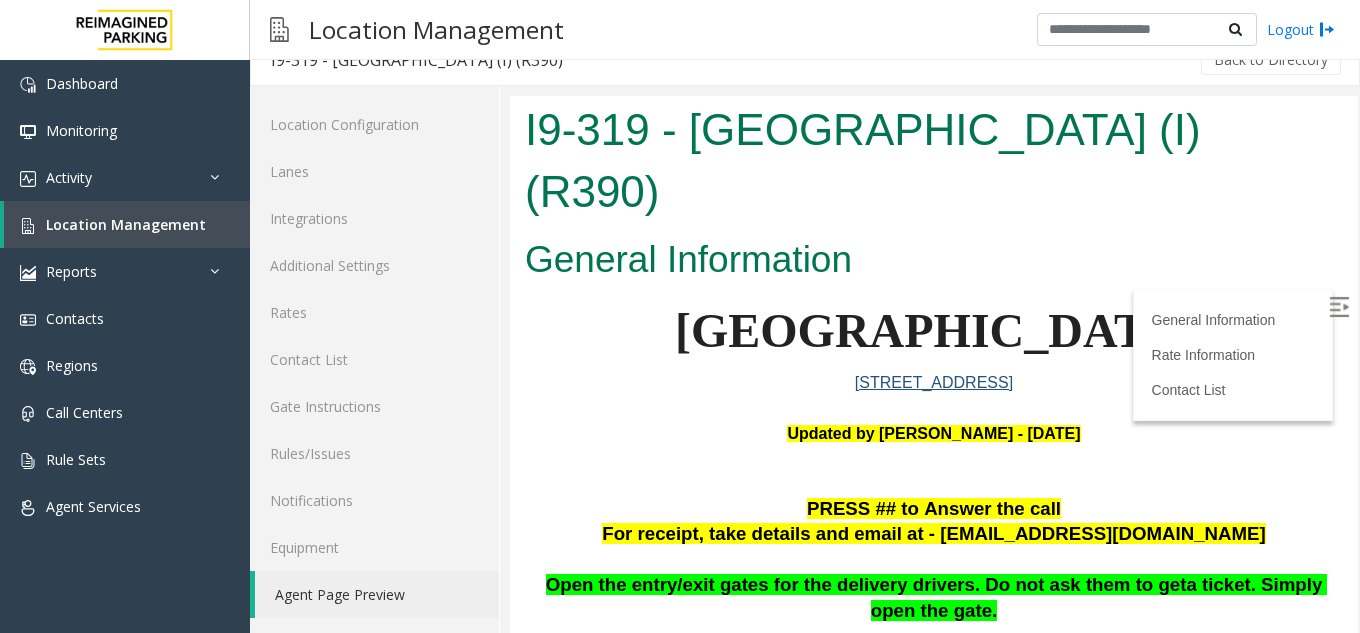 scroll, scrollTop: 0, scrollLeft: 0, axis: both 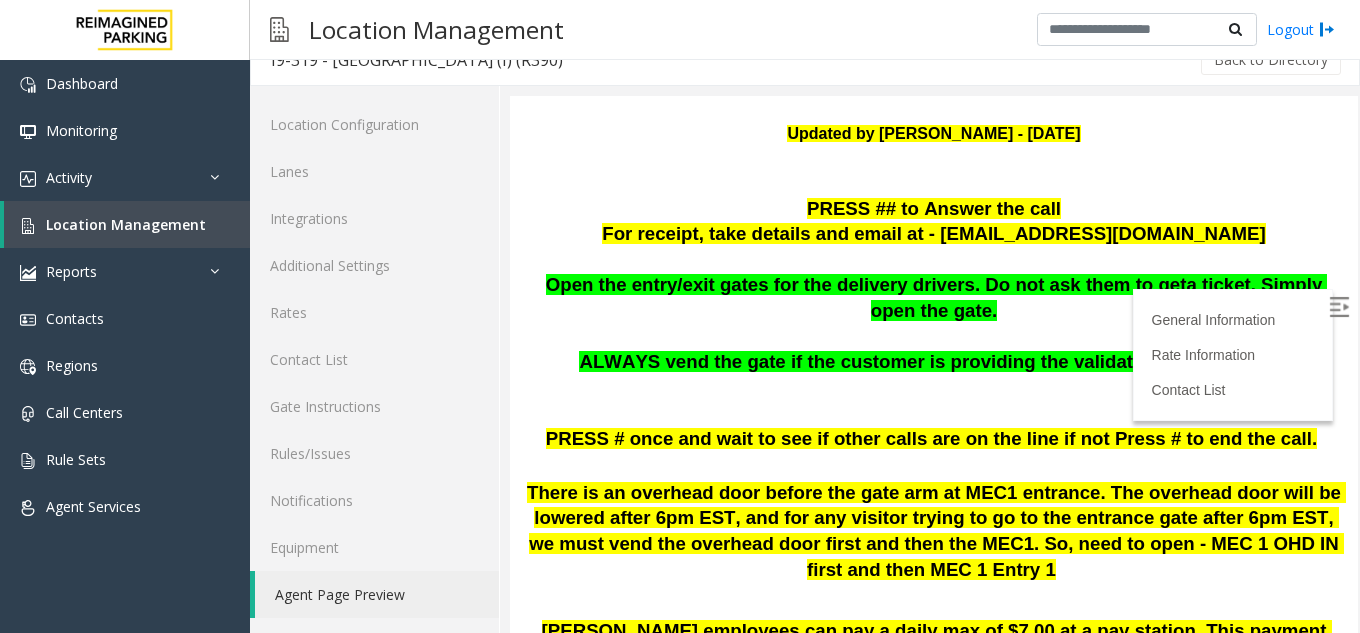 click at bounding box center (934, 338) 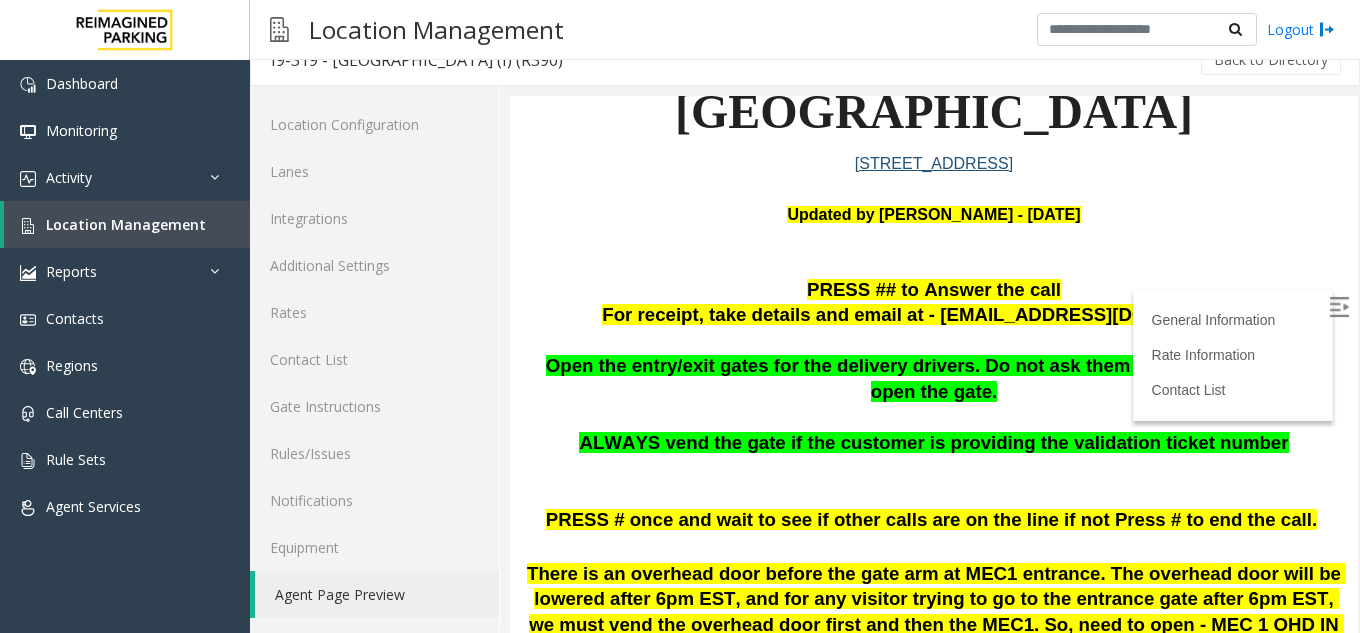 scroll, scrollTop: 310, scrollLeft: 0, axis: vertical 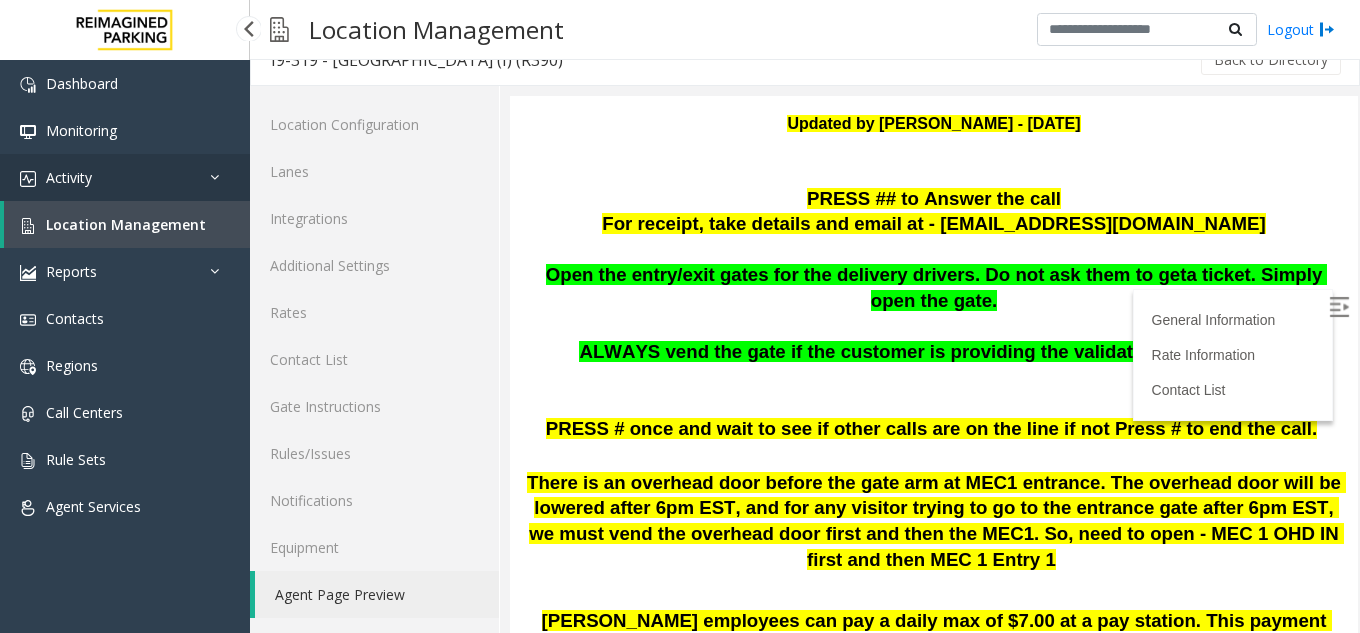 click on "Activity" at bounding box center [125, 177] 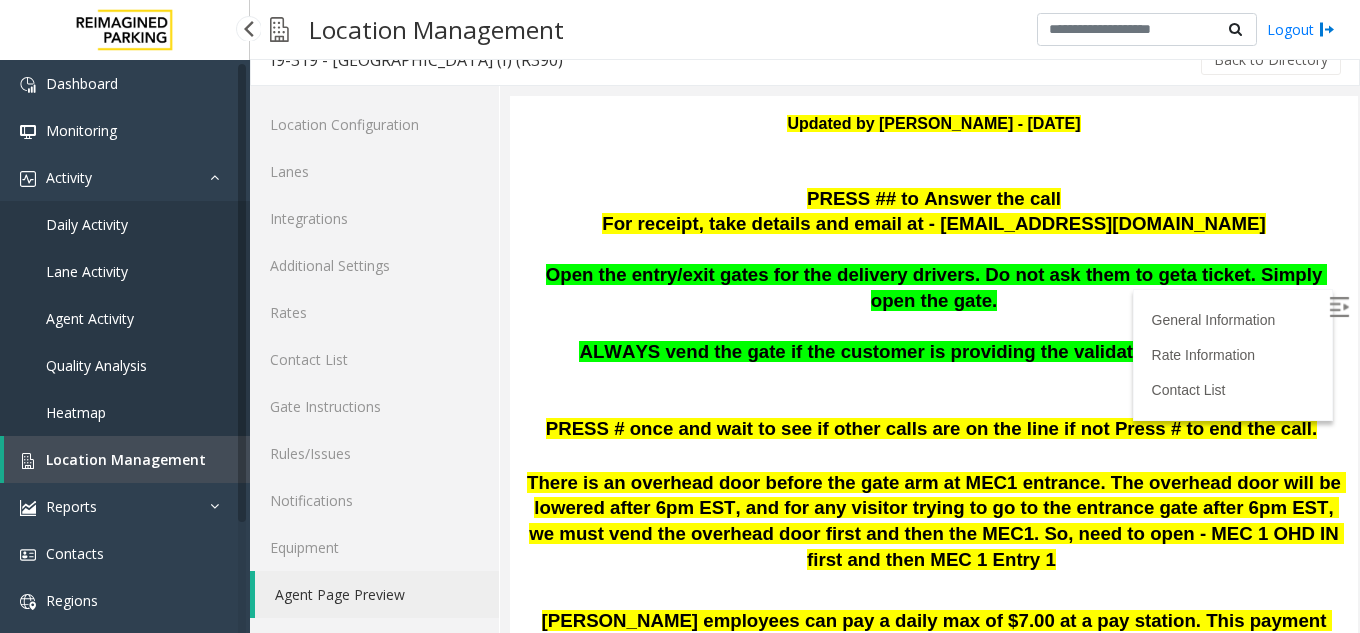 click on "Daily Activity" at bounding box center (125, 224) 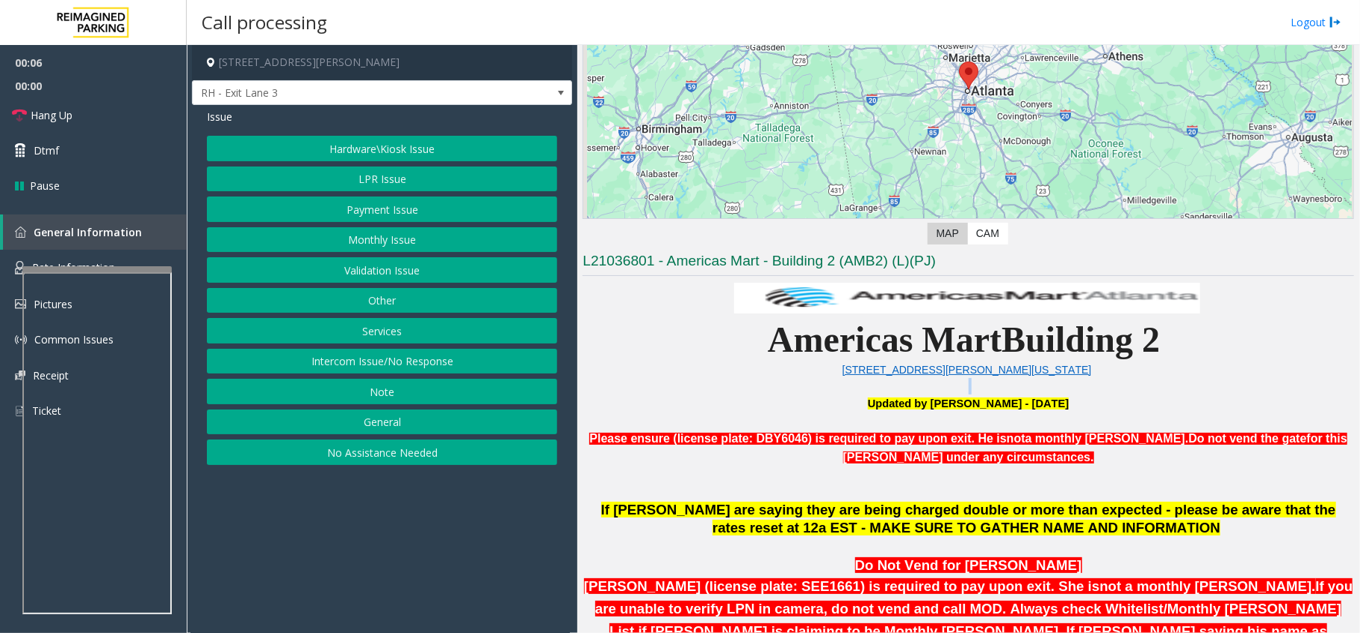 scroll, scrollTop: 0, scrollLeft: 0, axis: both 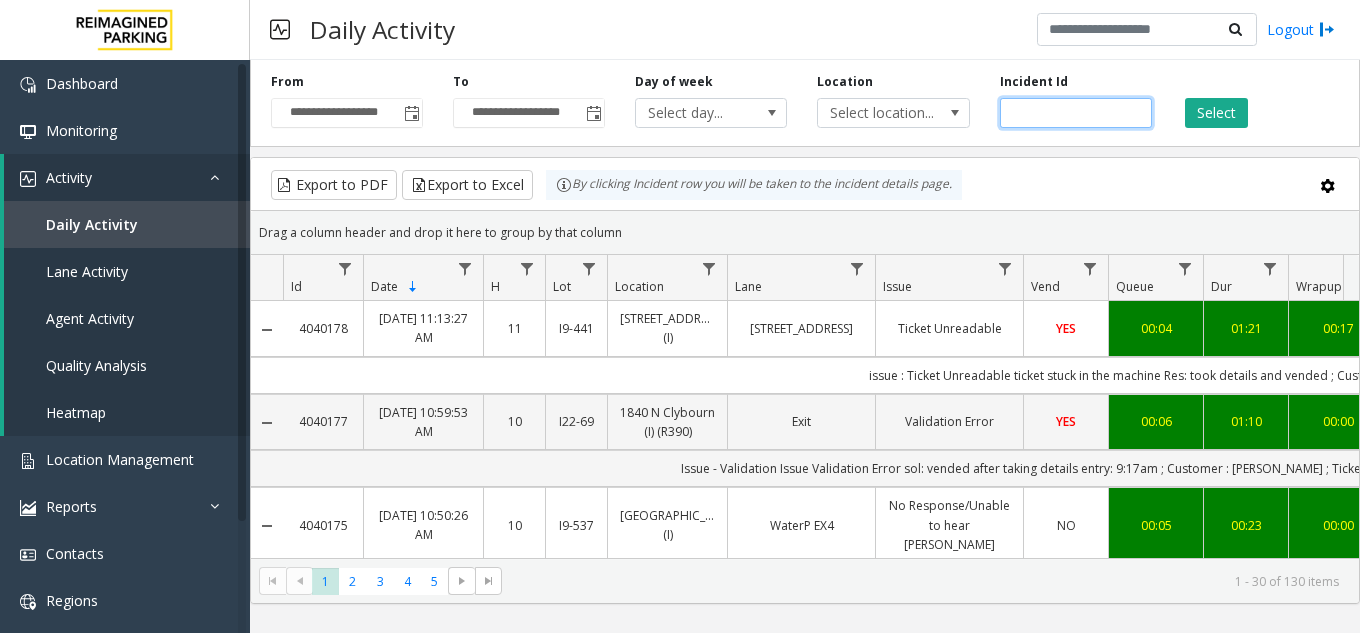 click 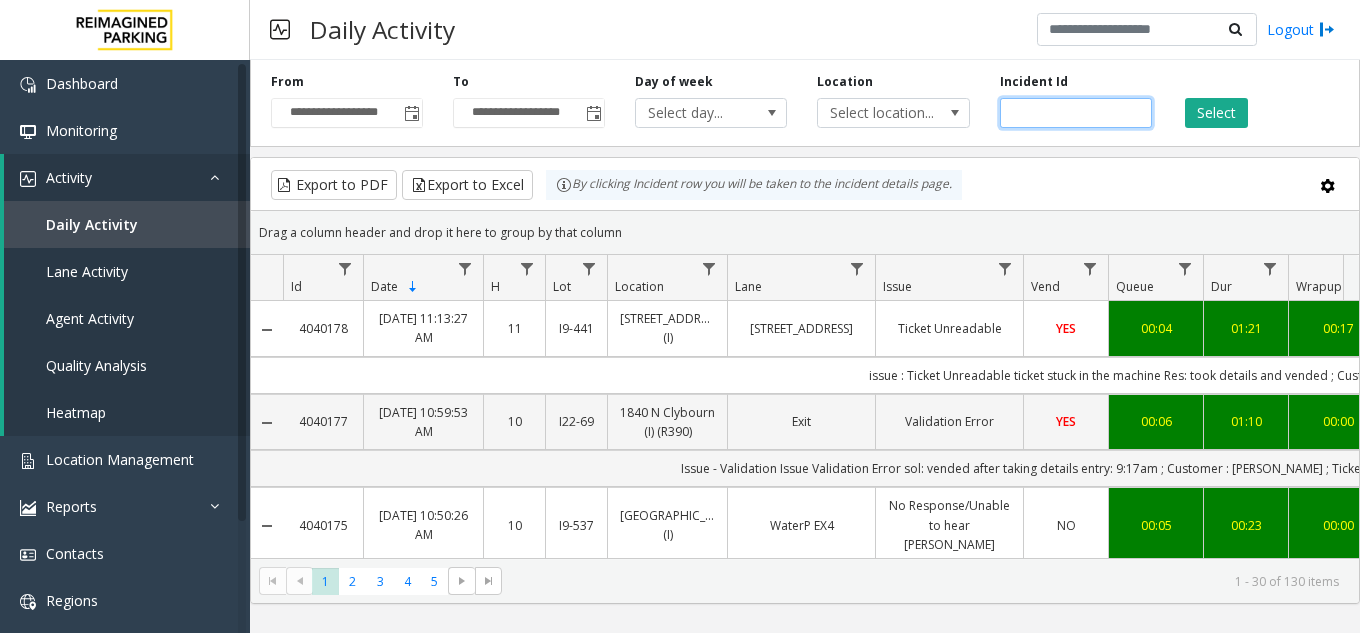 click 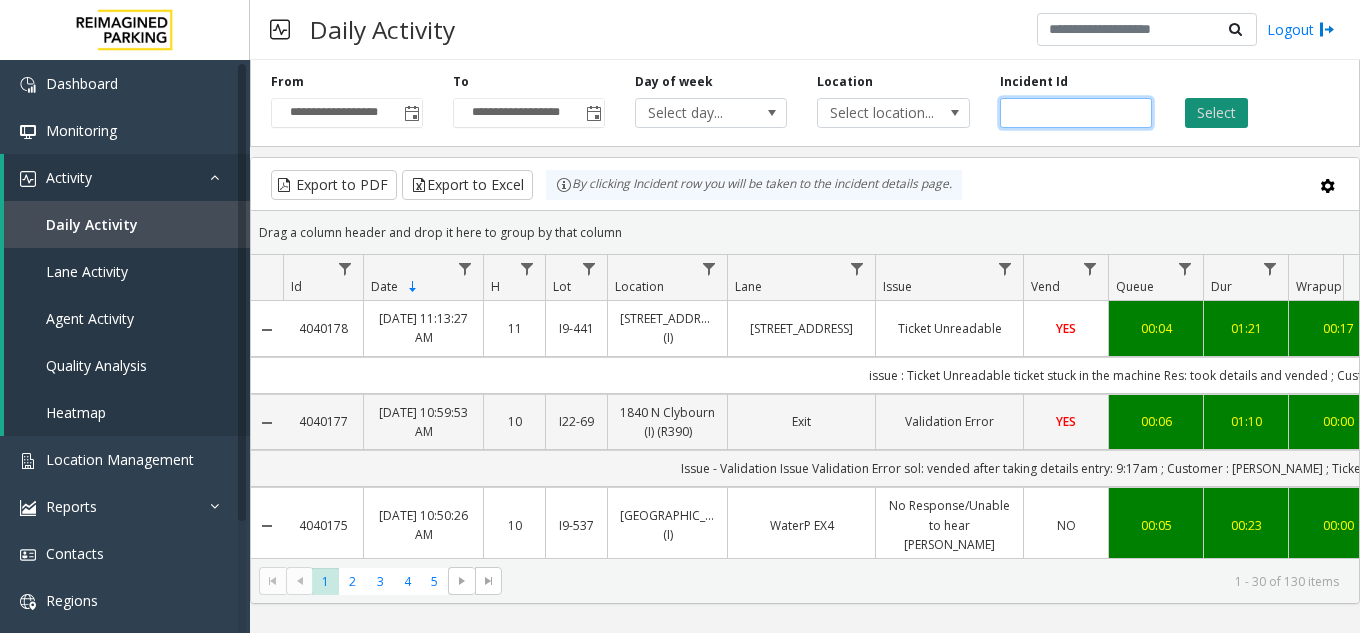 type on "*******" 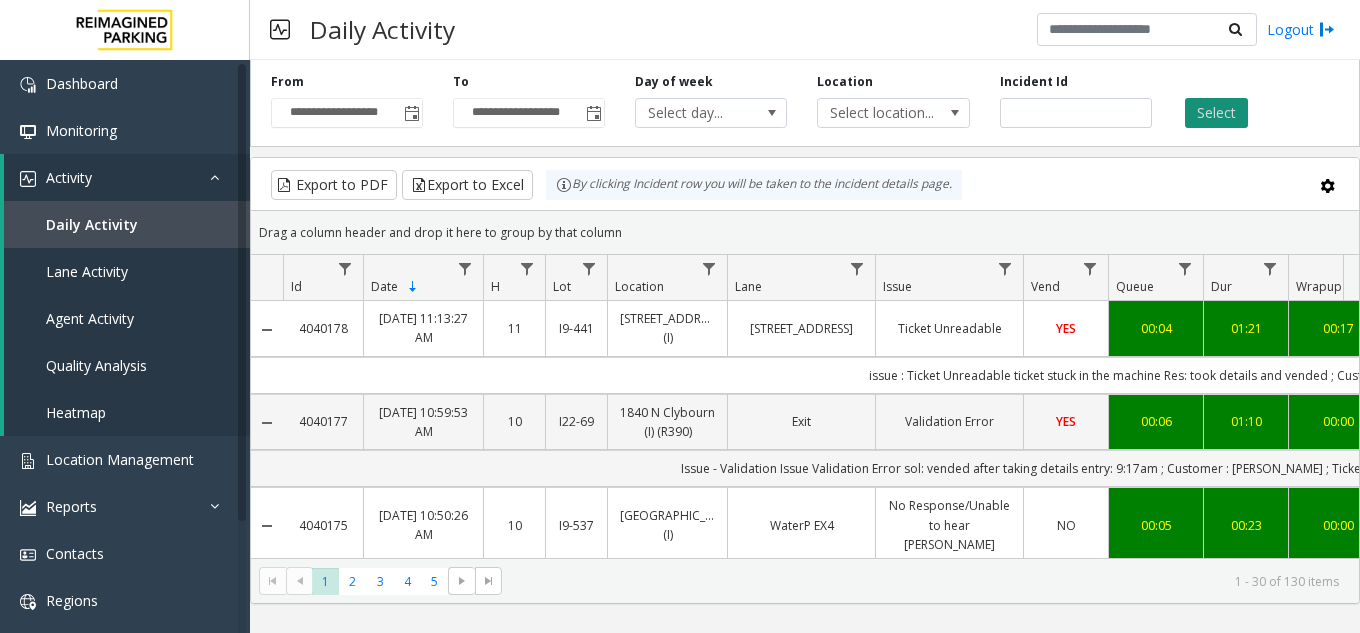 click on "**********" at bounding box center (680, 316) 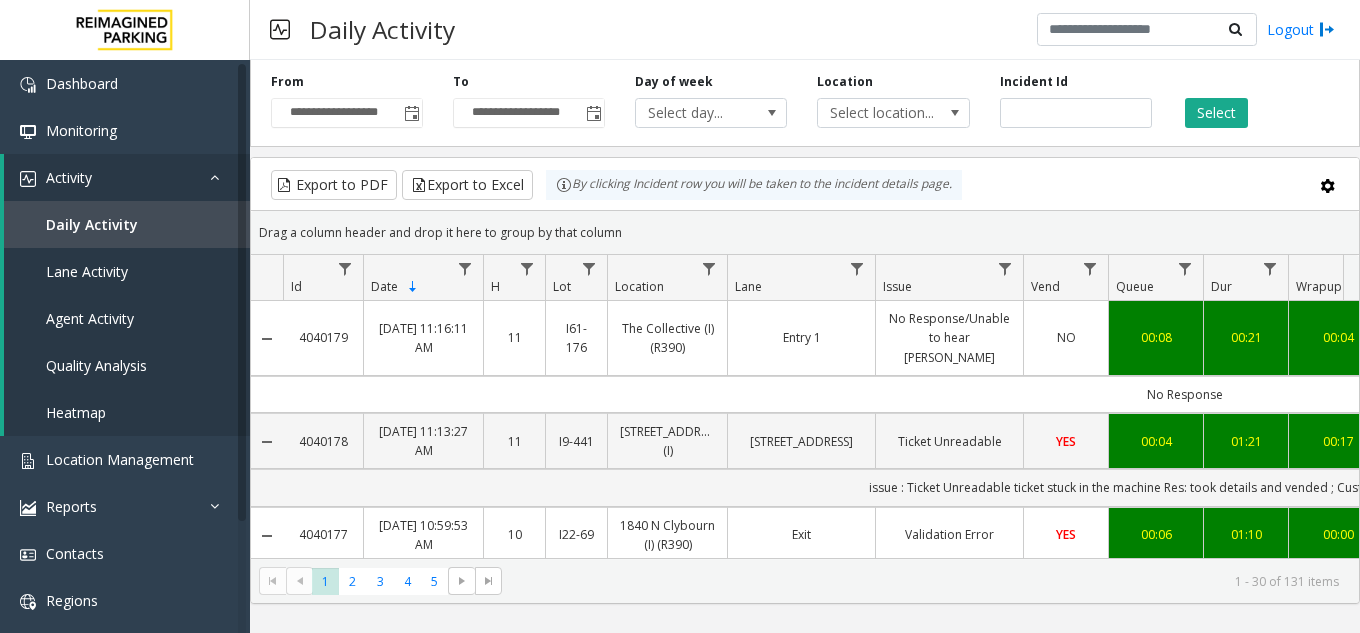 scroll, scrollTop: 0, scrollLeft: 56, axis: horizontal 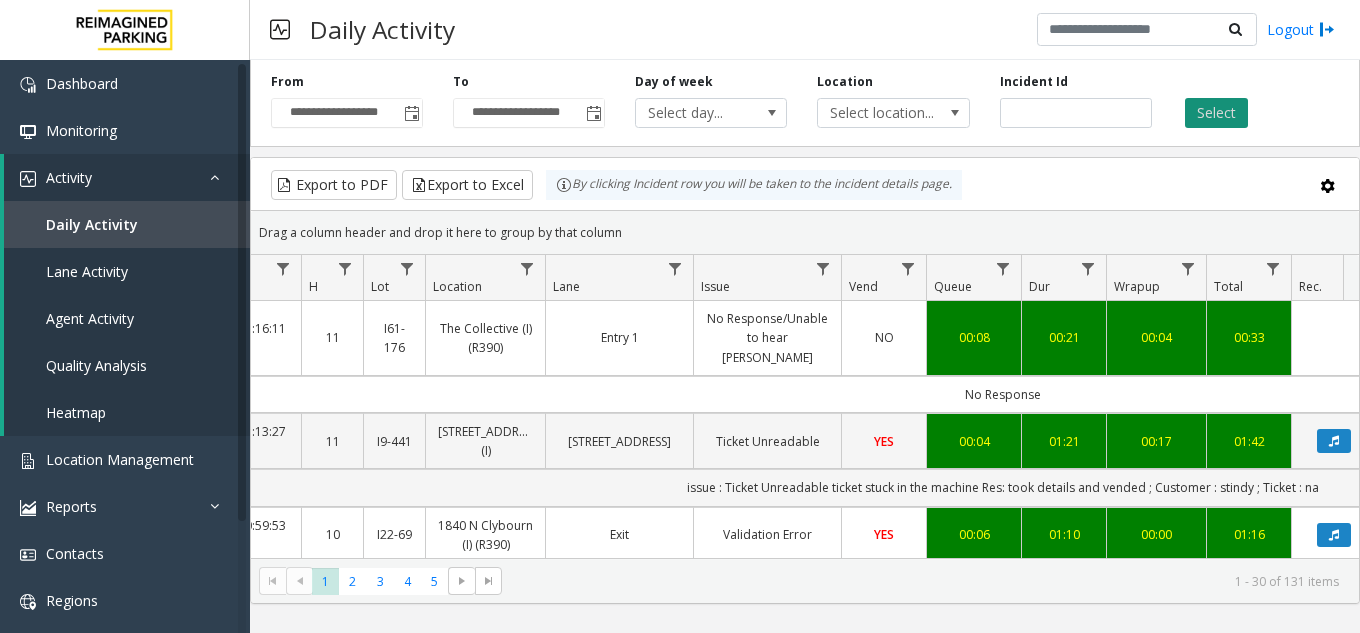 click on "Select" 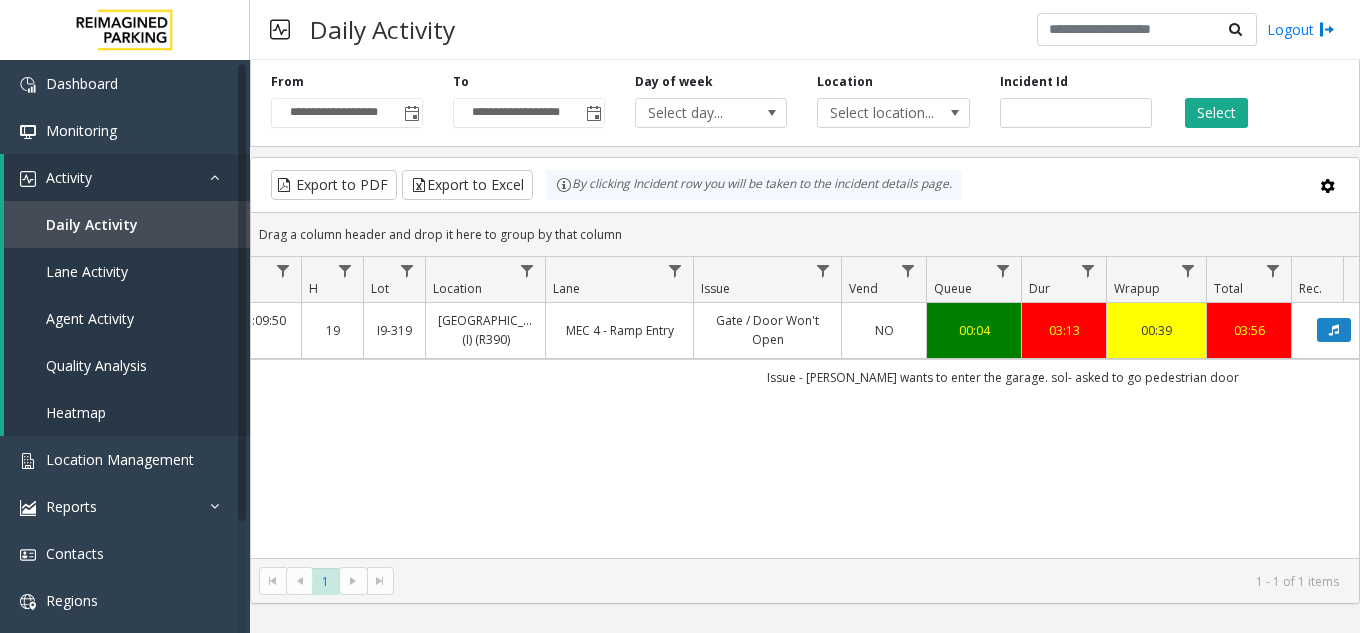 scroll, scrollTop: 0, scrollLeft: 372, axis: horizontal 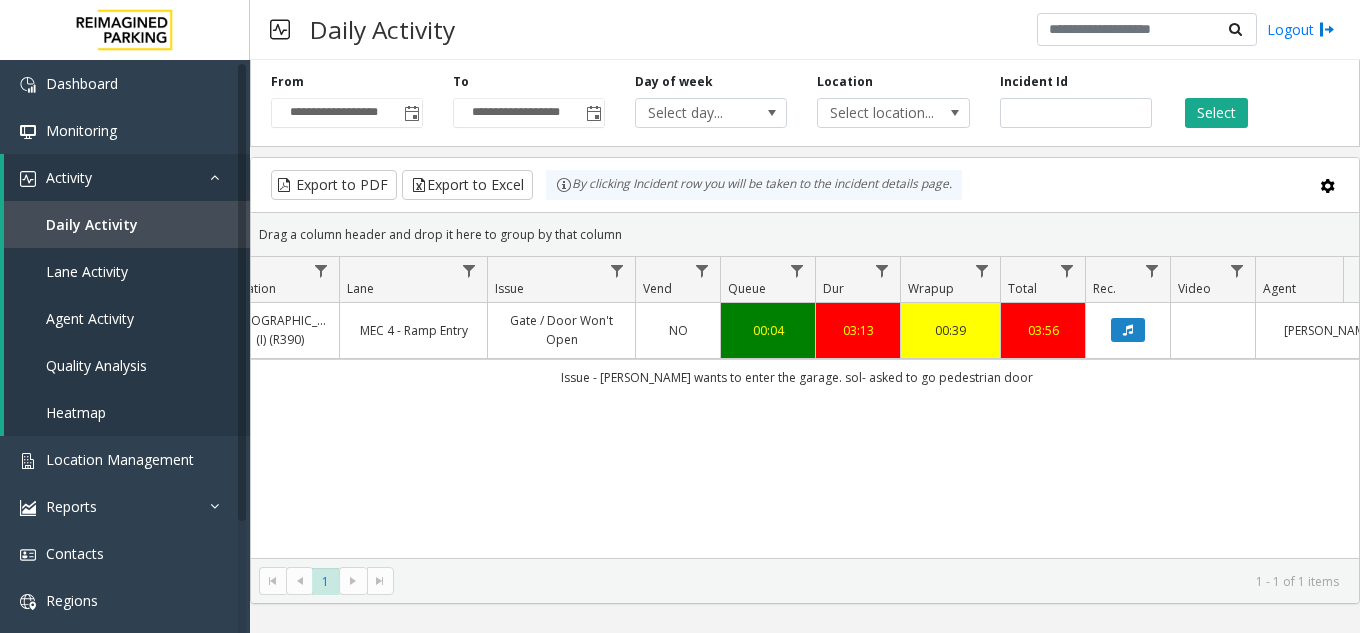 click on "Export to PDF  Export to Excel By clicking Incident row you will be taken to the incident details page." 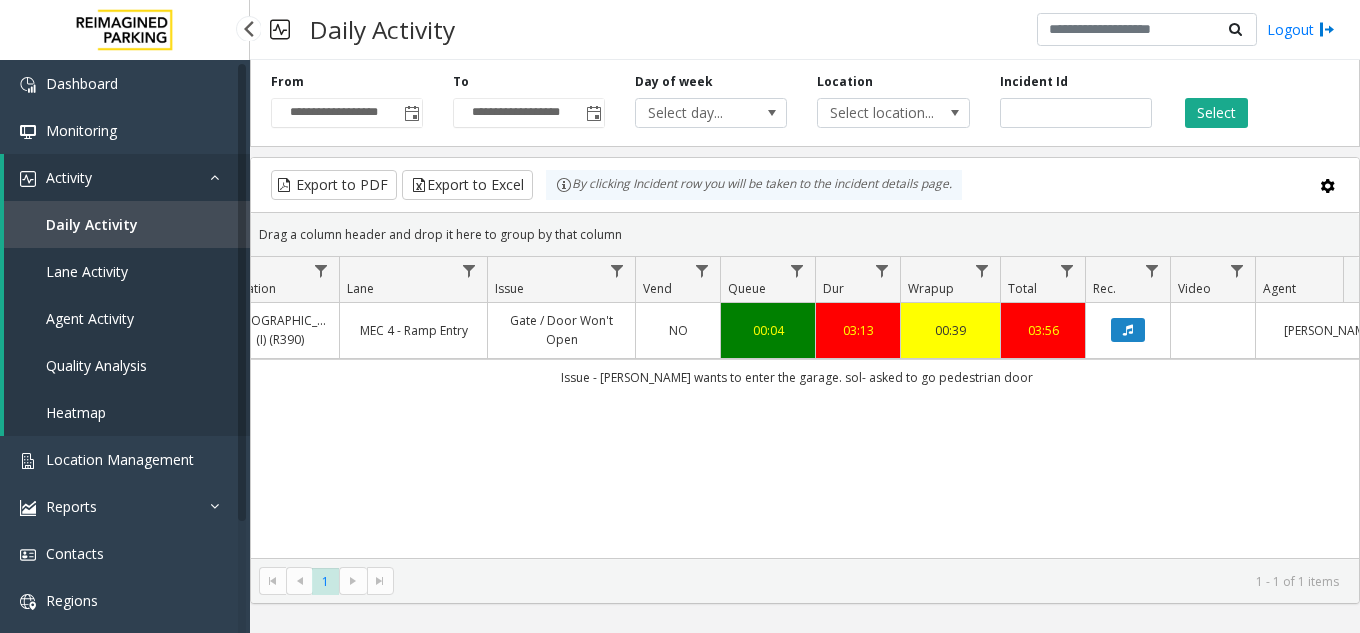 click on "Activity" at bounding box center [127, 177] 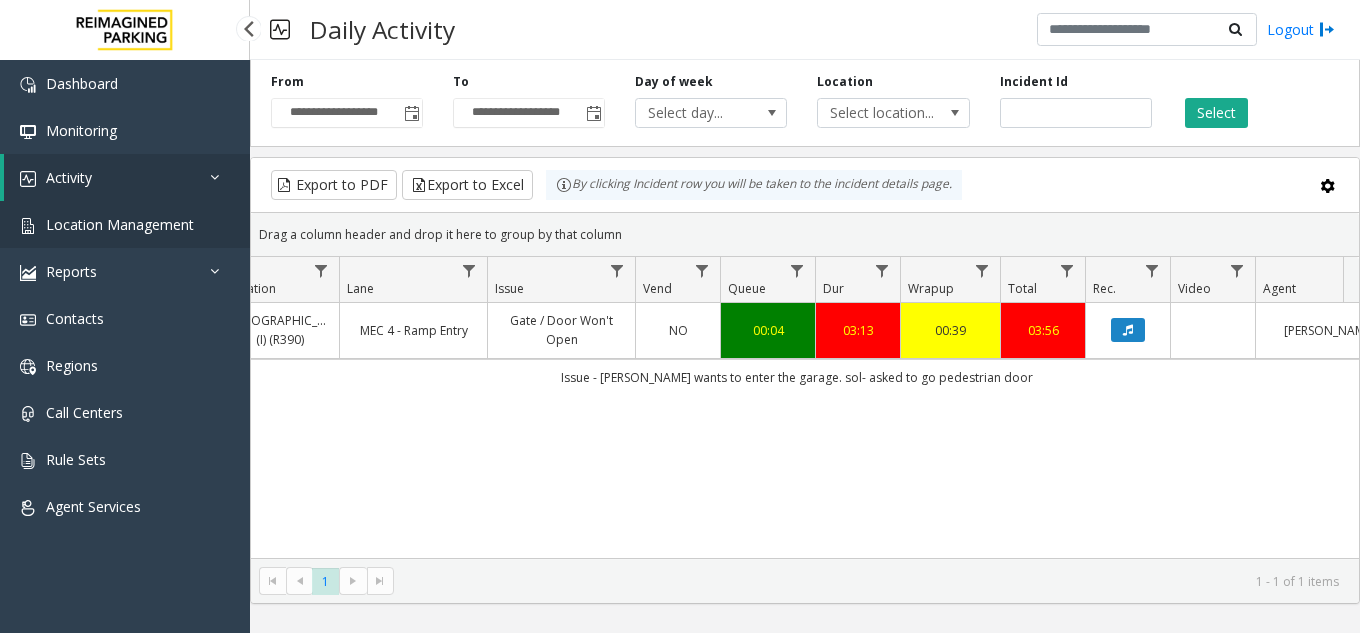 click on "Location Management" at bounding box center (120, 224) 